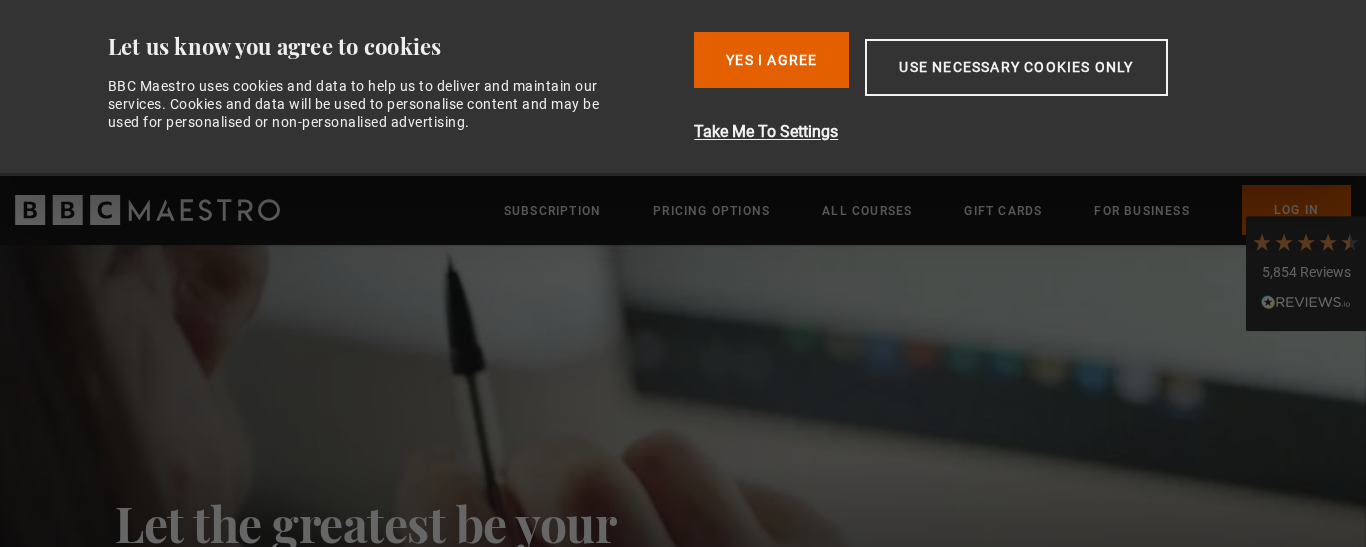 scroll, scrollTop: 0, scrollLeft: 0, axis: both 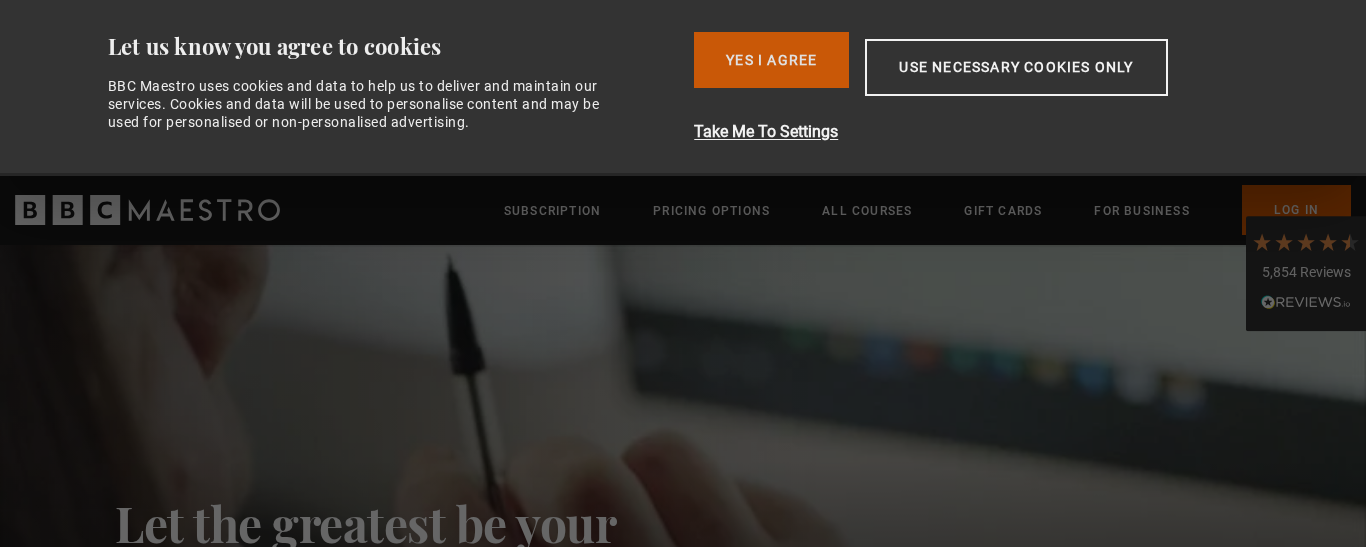 click on "Yes I Agree" at bounding box center (771, 60) 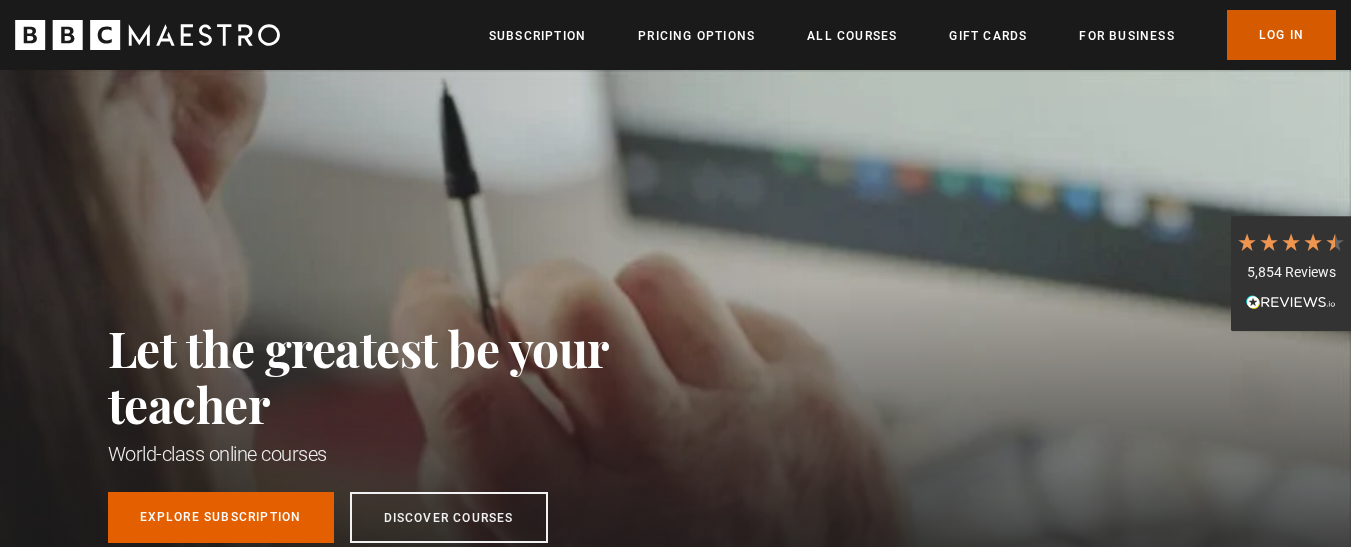 click on "Log In" at bounding box center (1281, 35) 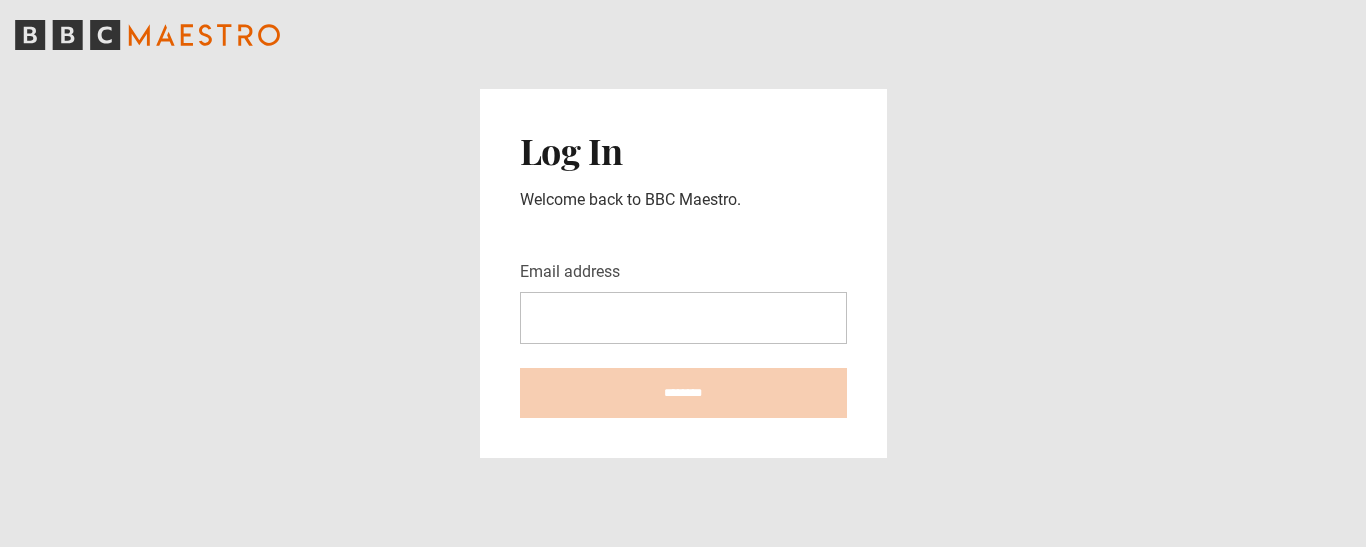 scroll, scrollTop: 0, scrollLeft: 0, axis: both 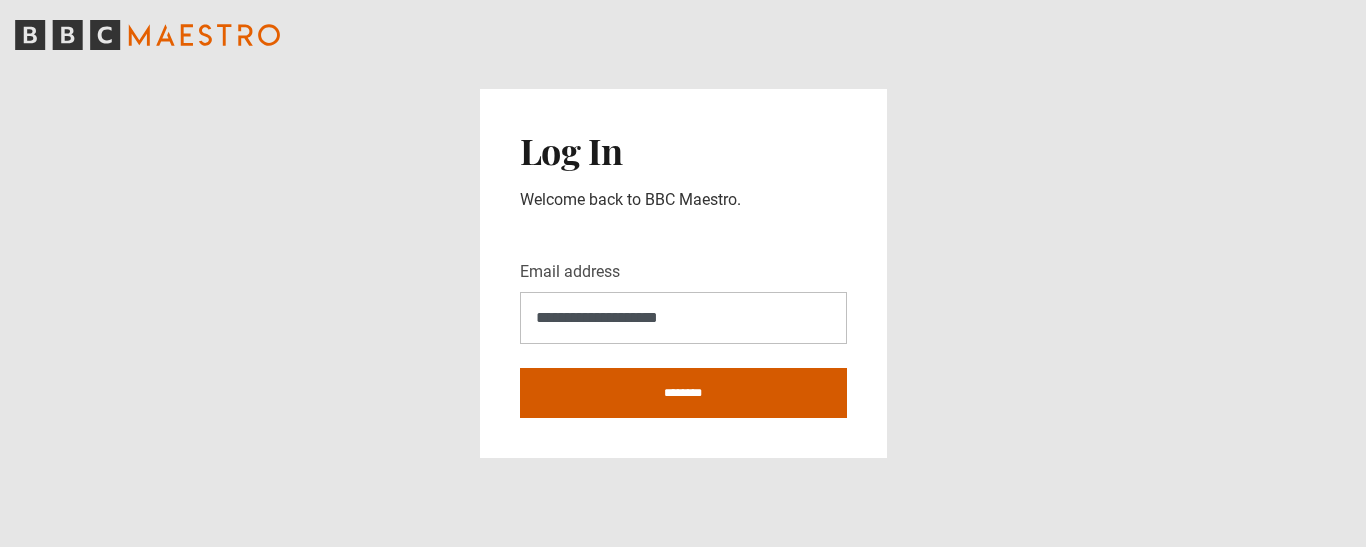 type on "**********" 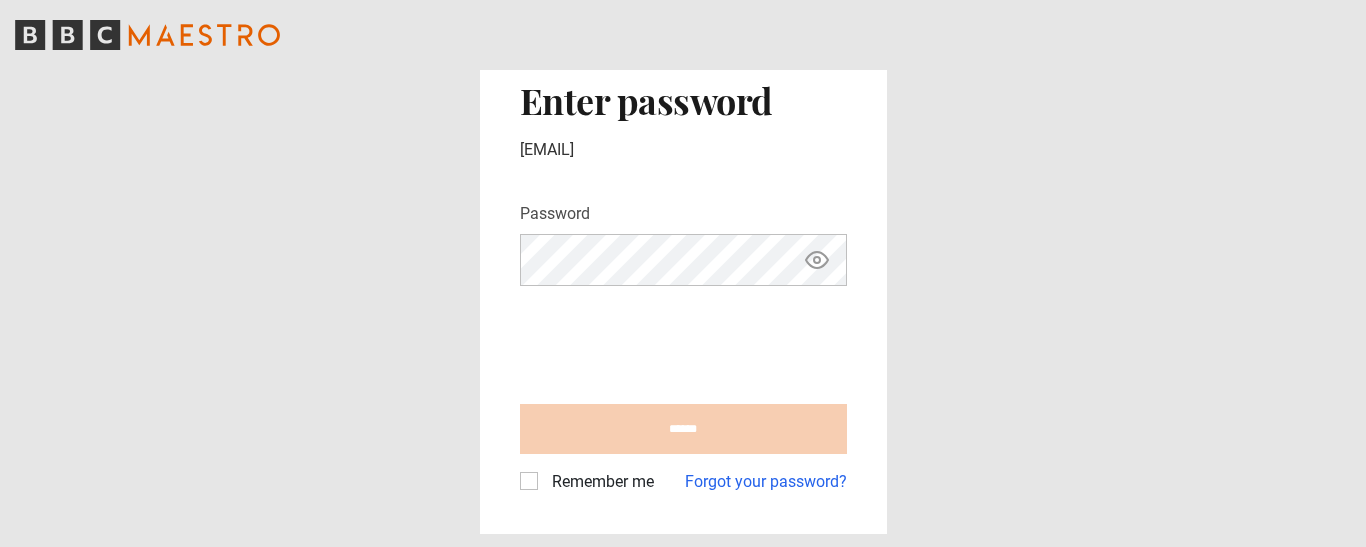 scroll, scrollTop: 0, scrollLeft: 0, axis: both 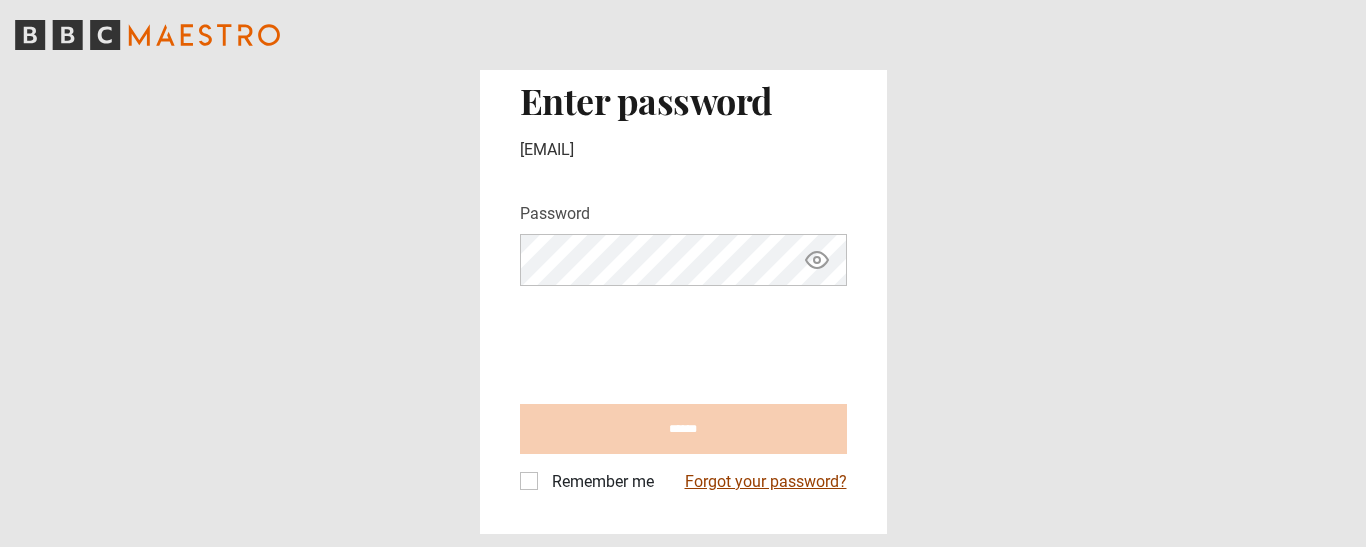 click on "Forgot your password?" at bounding box center [766, 482] 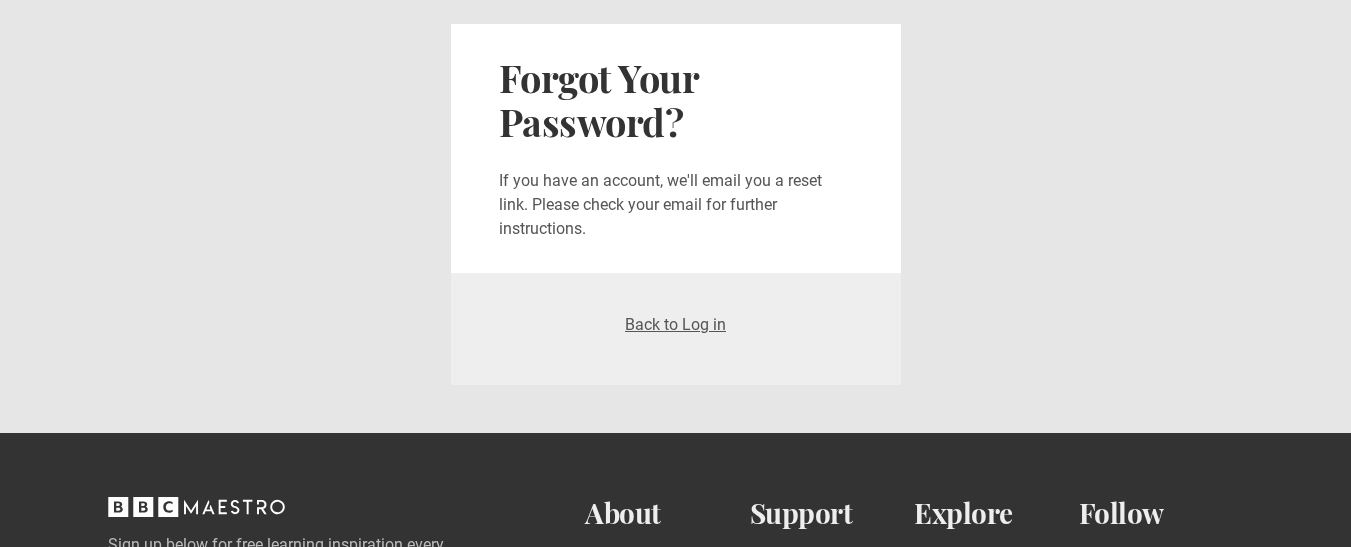 scroll, scrollTop: 0, scrollLeft: 0, axis: both 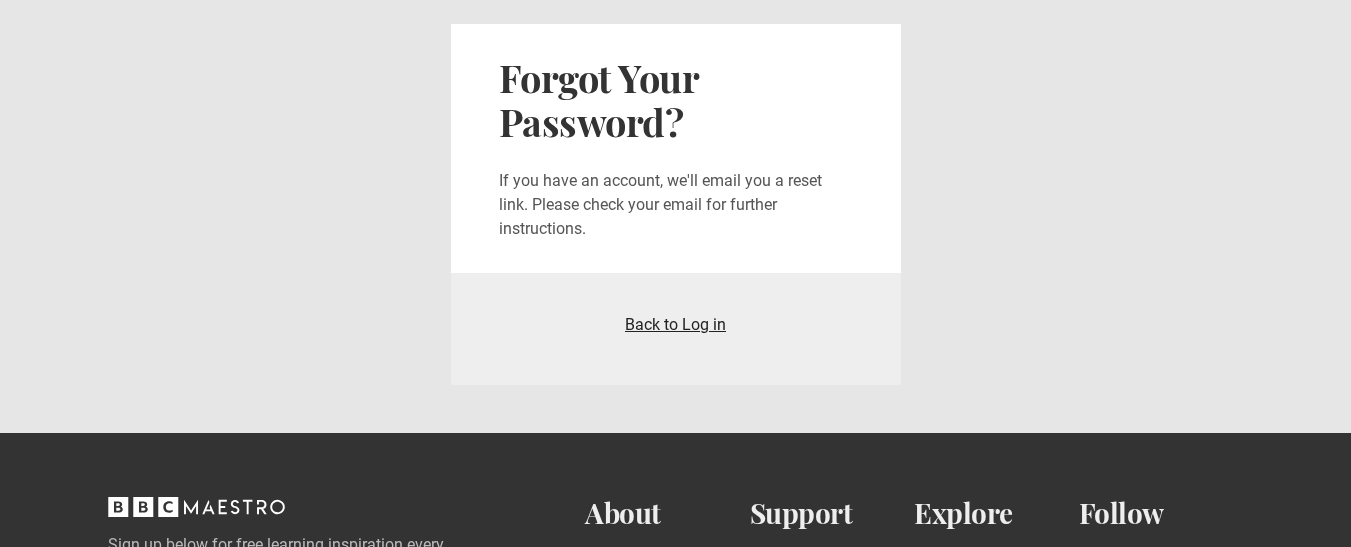 click on "Back to Log in" at bounding box center [675, 324] 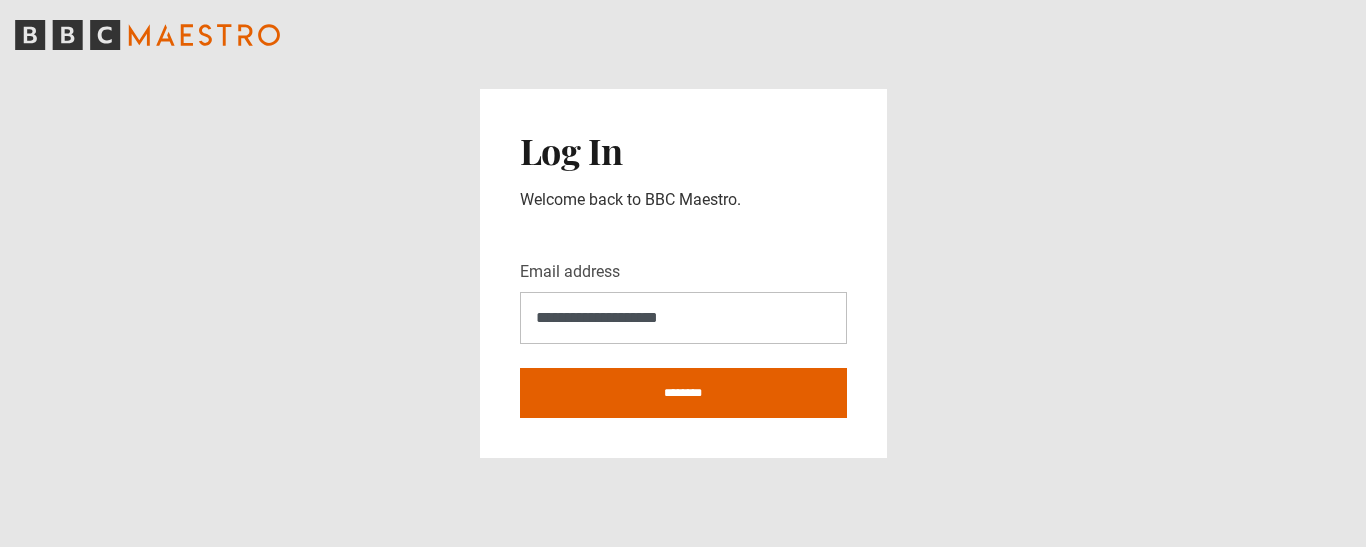 scroll, scrollTop: 0, scrollLeft: 0, axis: both 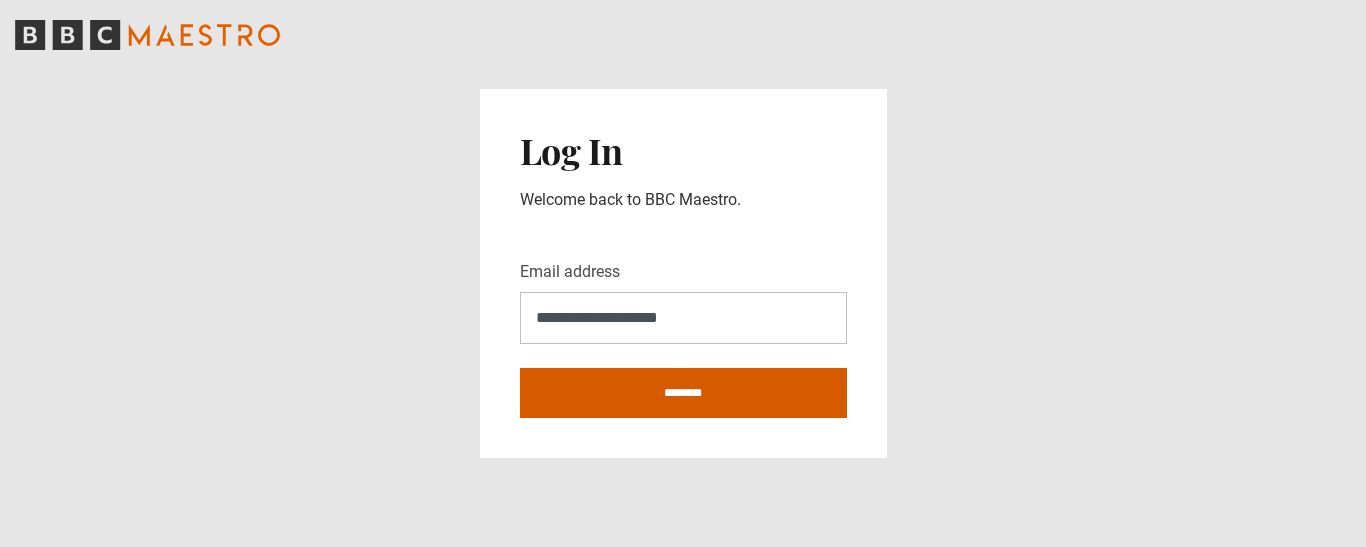 drag, startPoint x: 0, startPoint y: 0, endPoint x: 685, endPoint y: 380, distance: 783.3422 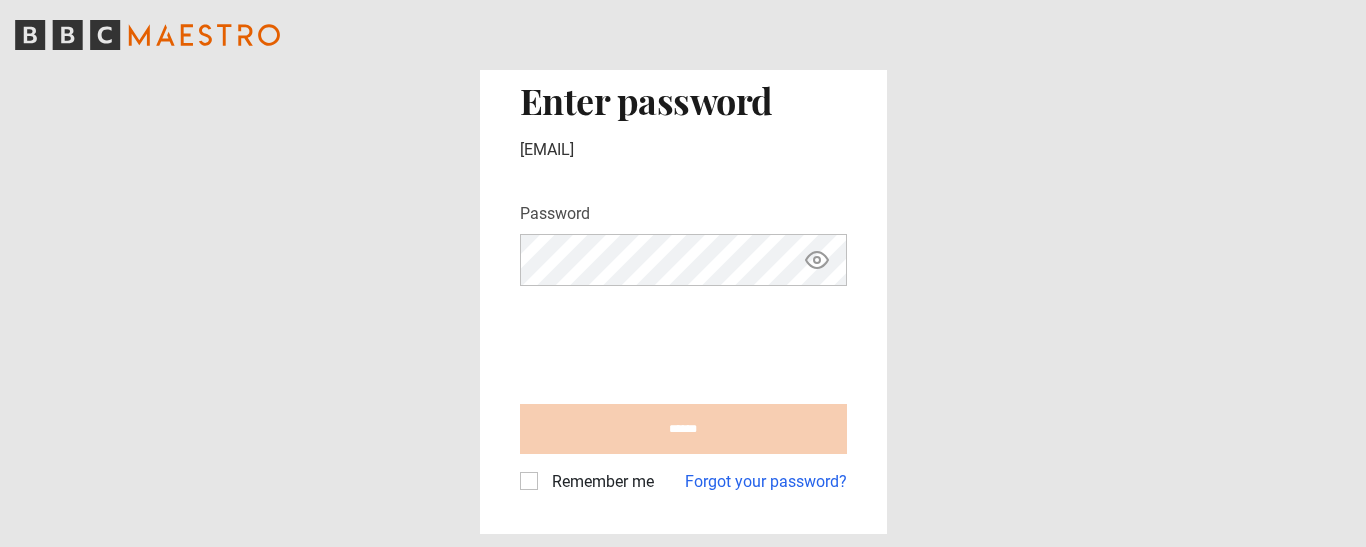 scroll, scrollTop: 0, scrollLeft: 0, axis: both 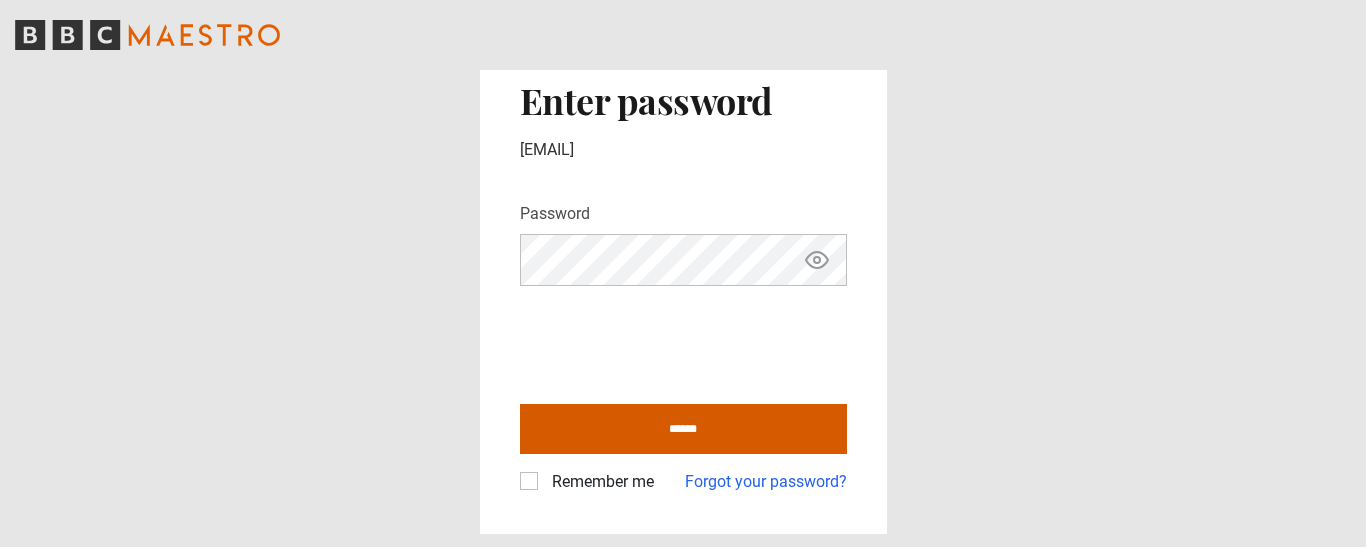 click on "******" at bounding box center (683, 429) 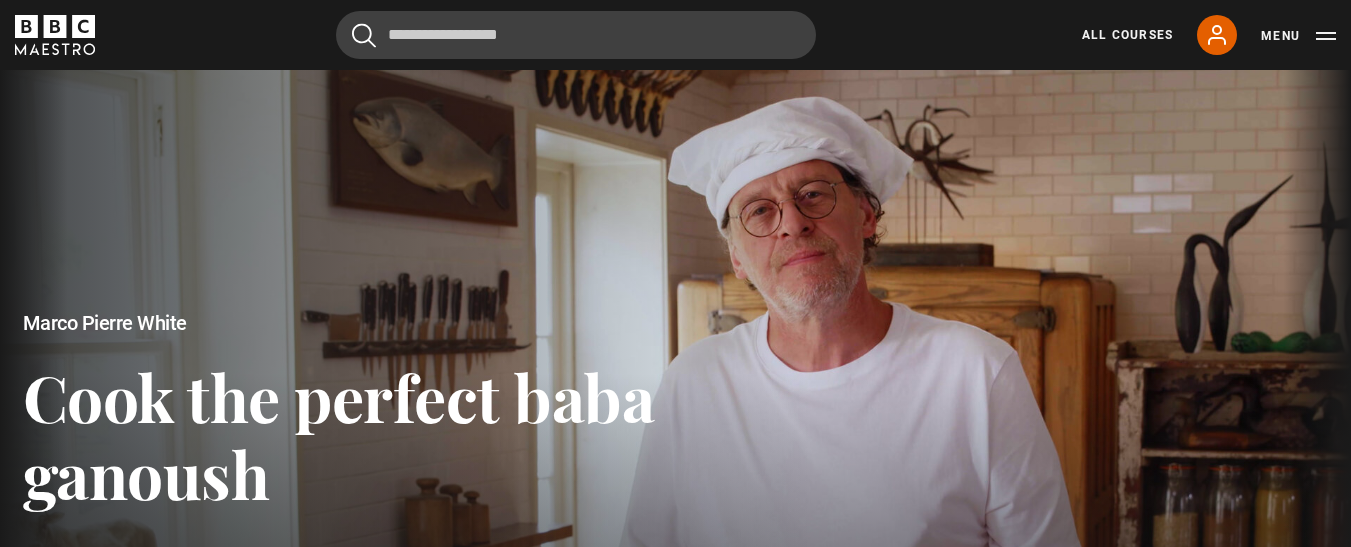 scroll, scrollTop: 0, scrollLeft: 0, axis: both 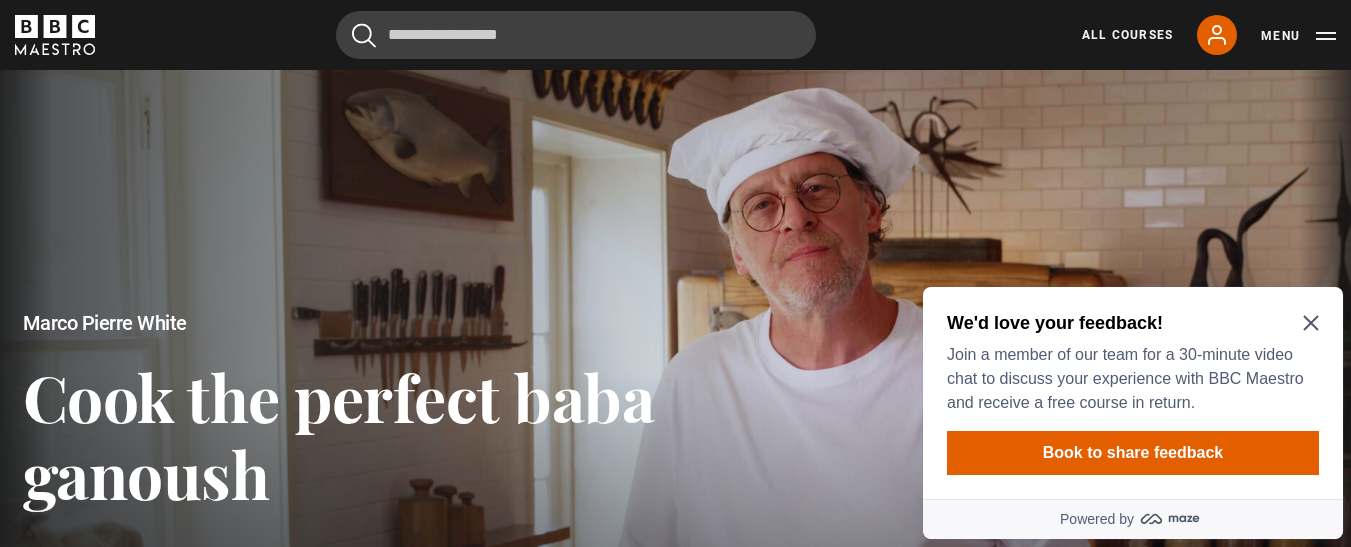click at bounding box center [675, 450] 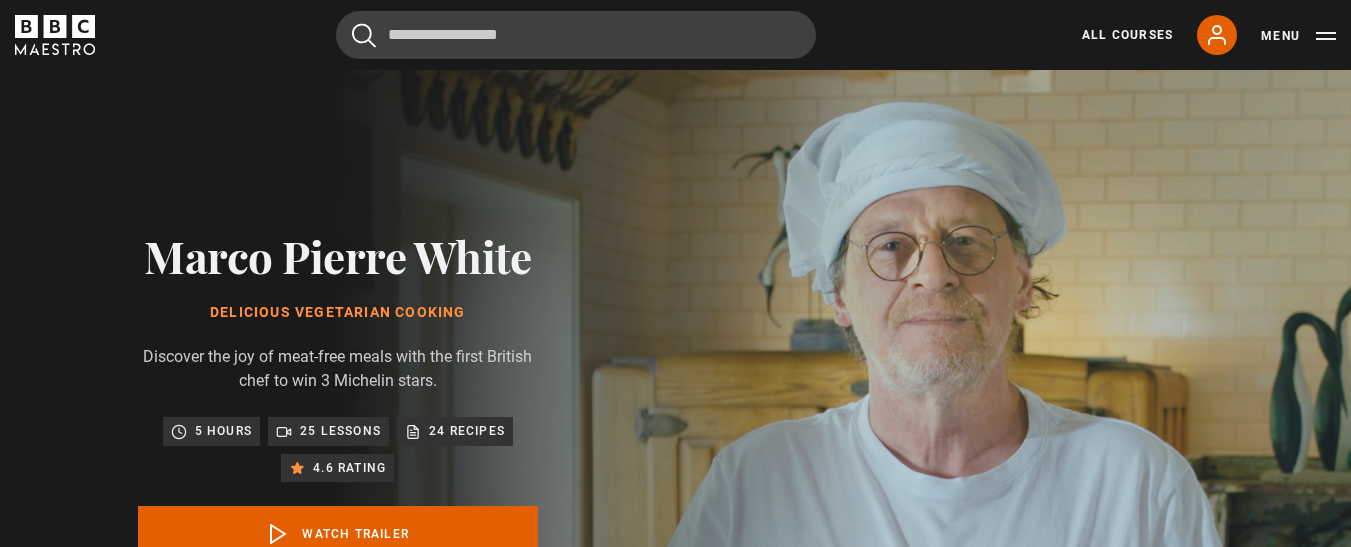 scroll, scrollTop: 0, scrollLeft: 0, axis: both 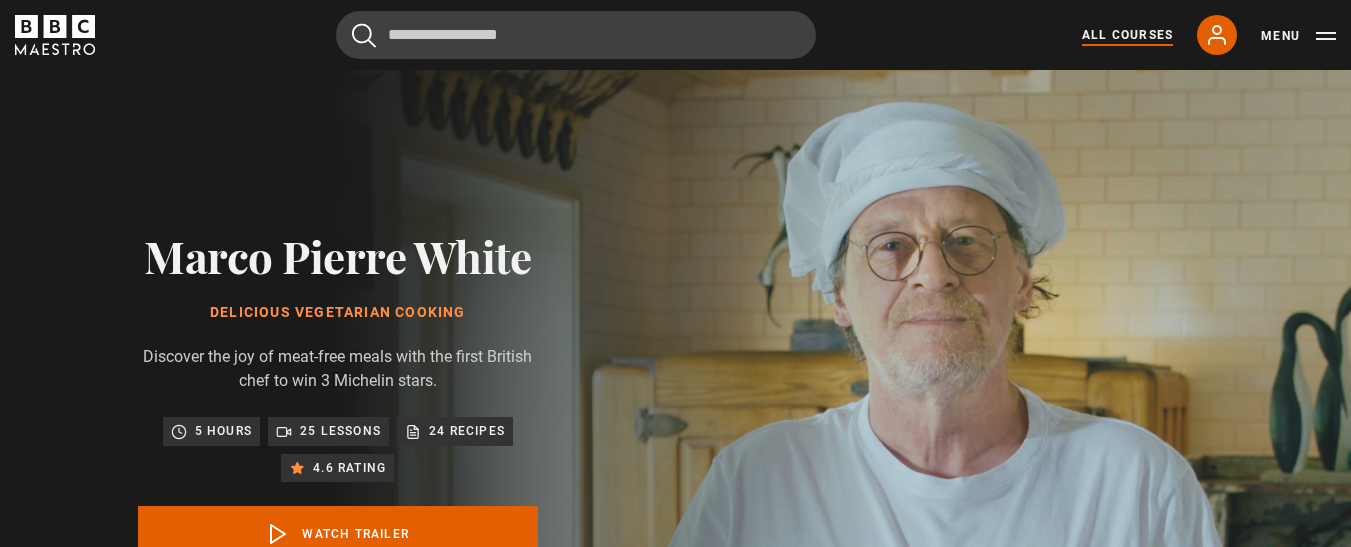 click on "All Courses" at bounding box center (1127, 35) 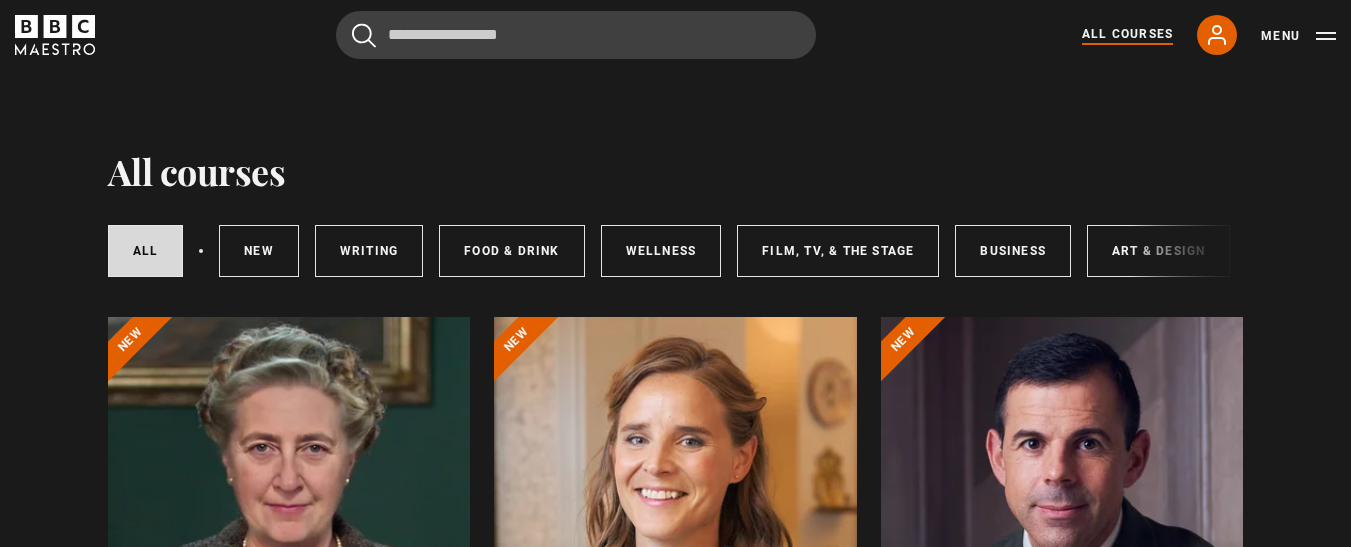 scroll, scrollTop: 0, scrollLeft: 0, axis: both 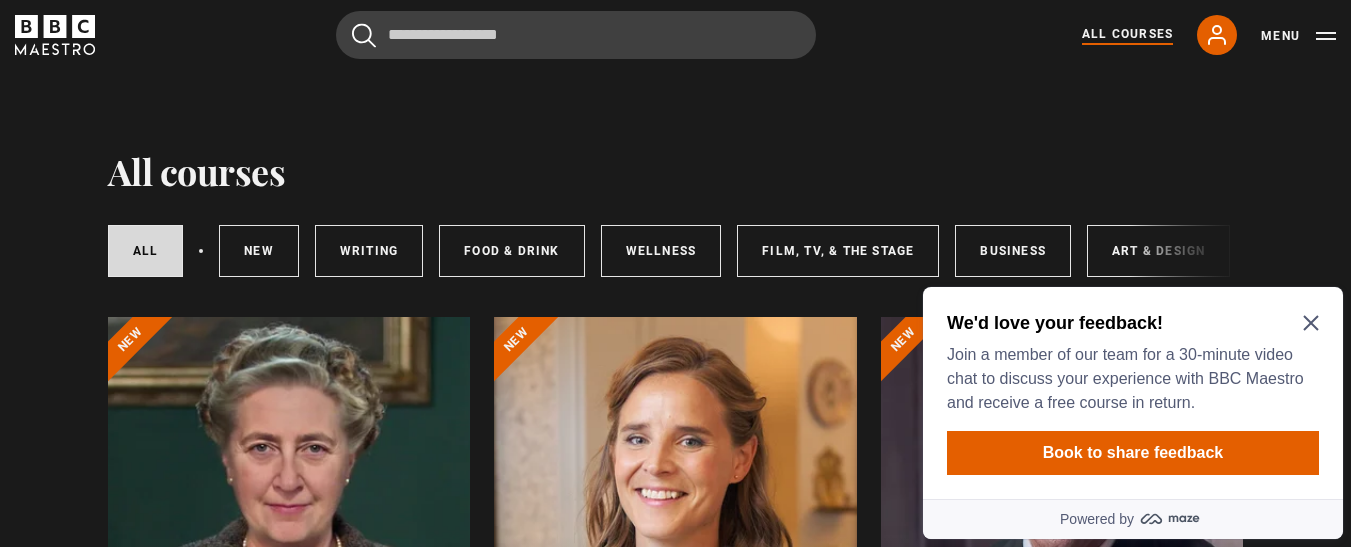 click 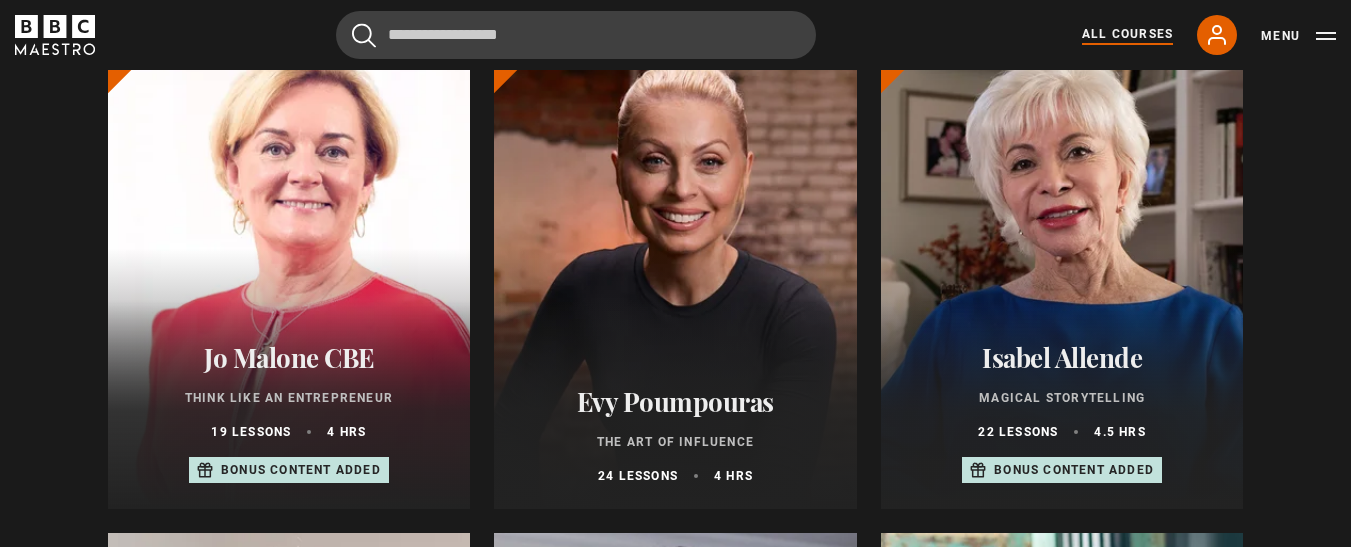 scroll, scrollTop: 850, scrollLeft: 0, axis: vertical 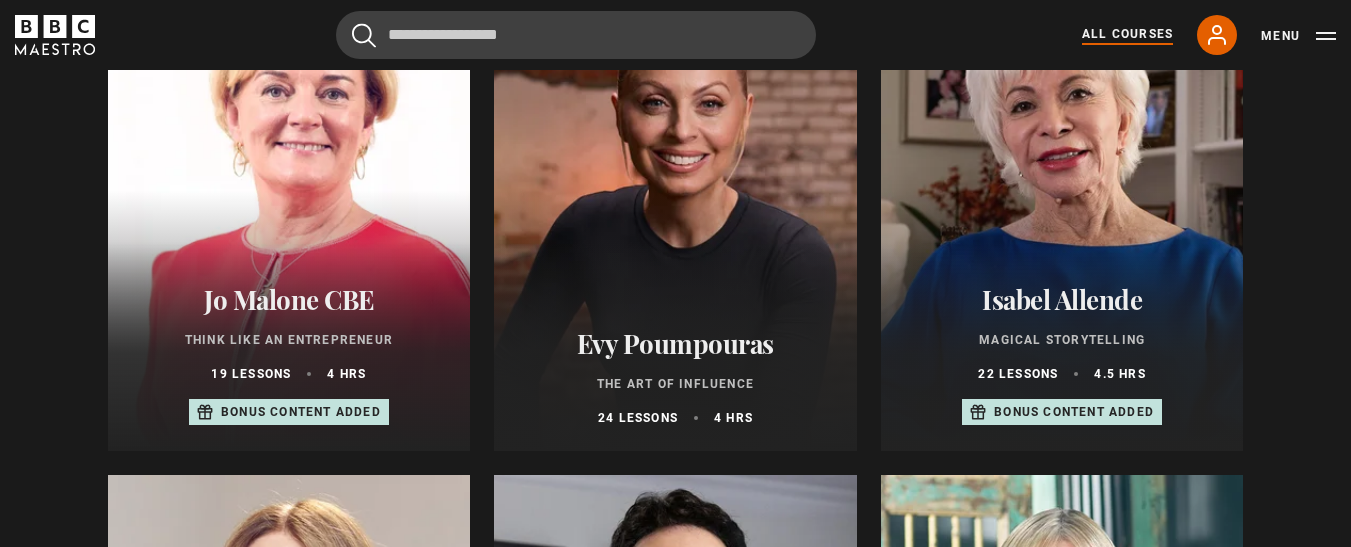 click on "Jo Malone CBE" at bounding box center [289, 299] 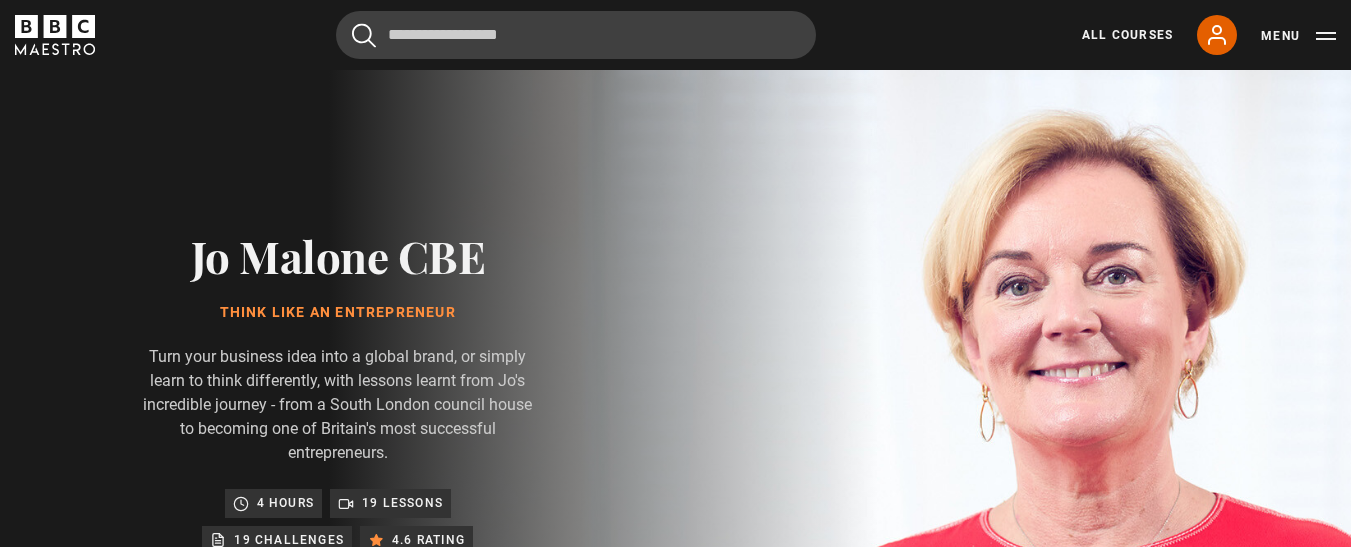 scroll, scrollTop: 0, scrollLeft: 0, axis: both 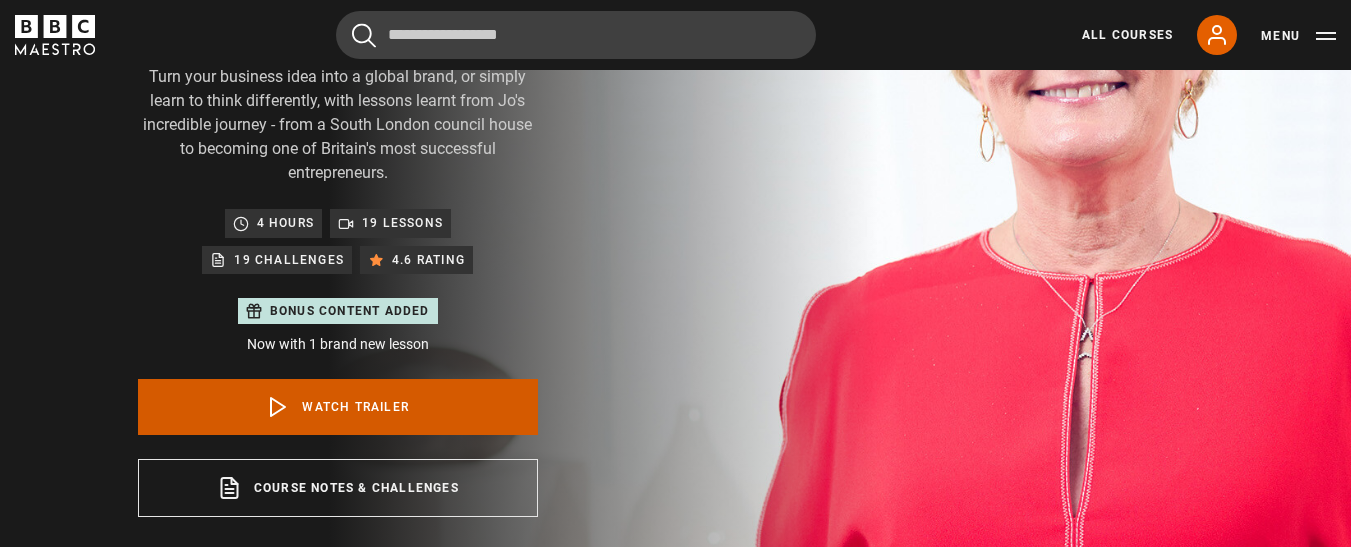 click on "Watch Trailer" at bounding box center (338, 407) 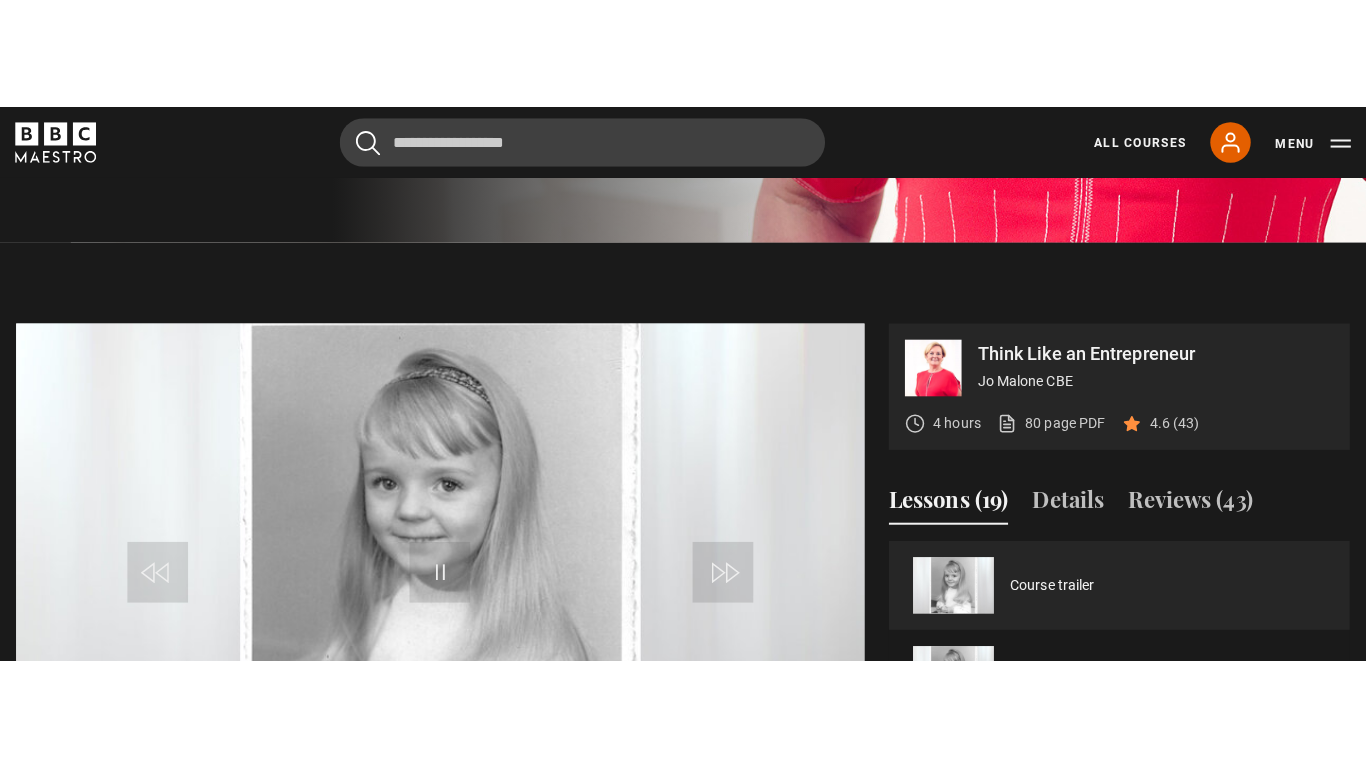 scroll, scrollTop: 972, scrollLeft: 0, axis: vertical 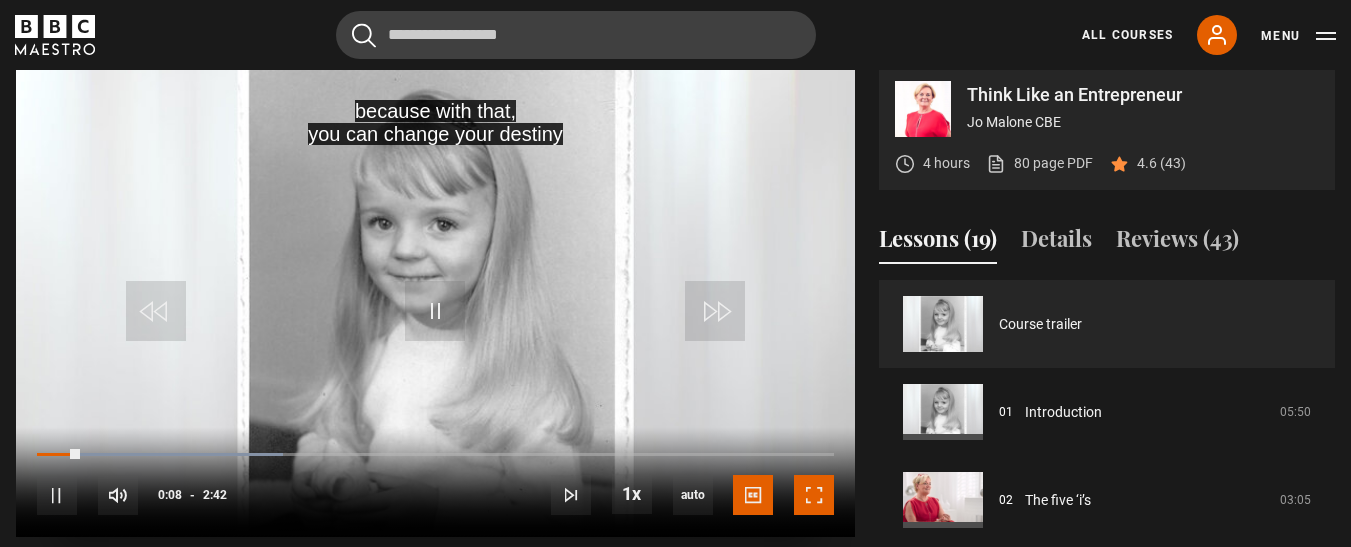 click at bounding box center [814, 495] 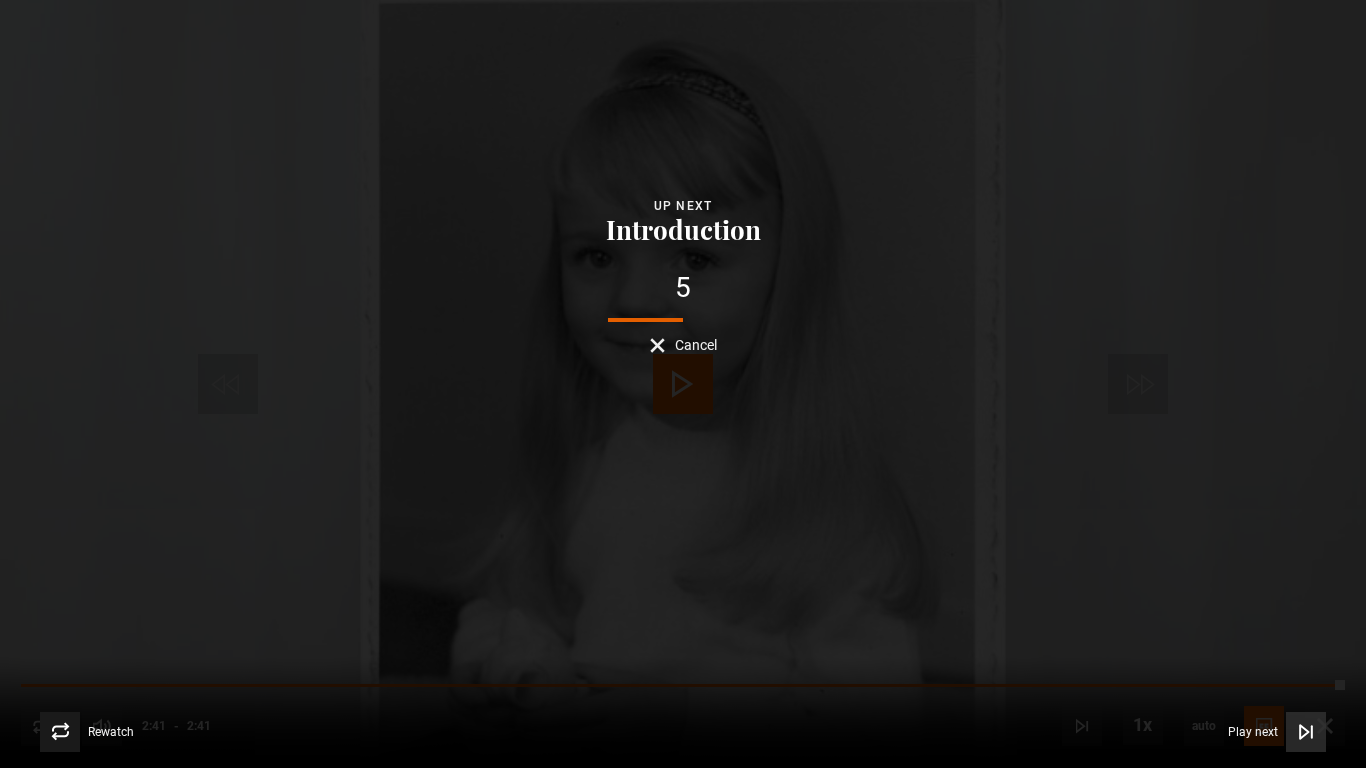 click on "Play next" at bounding box center (1253, 732) 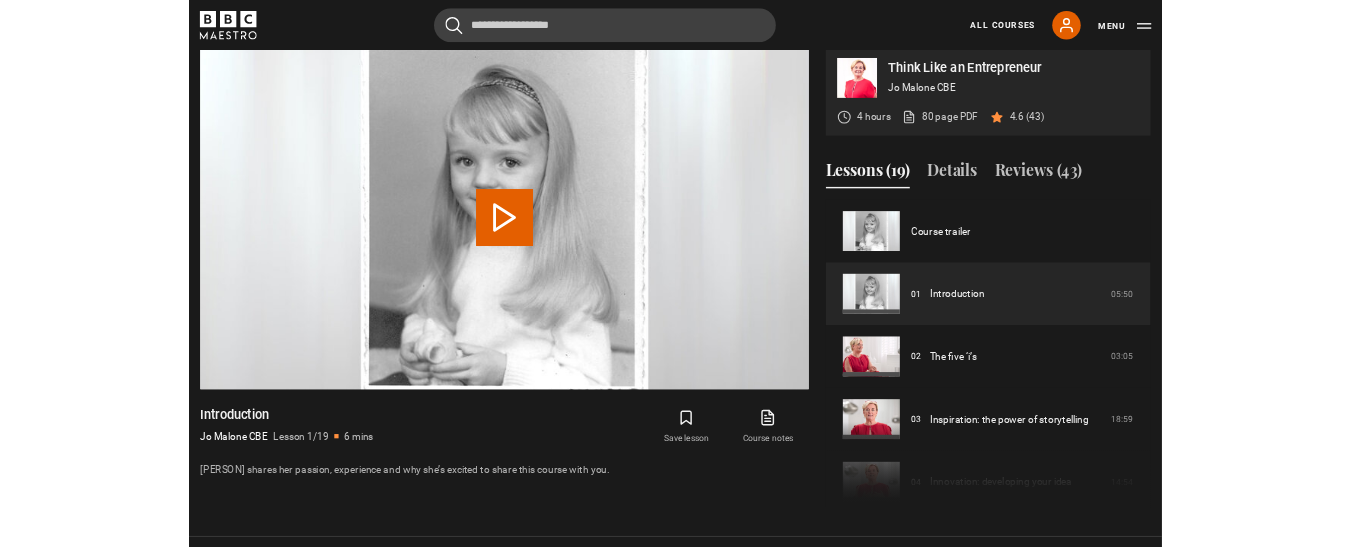 scroll, scrollTop: 957, scrollLeft: 0, axis: vertical 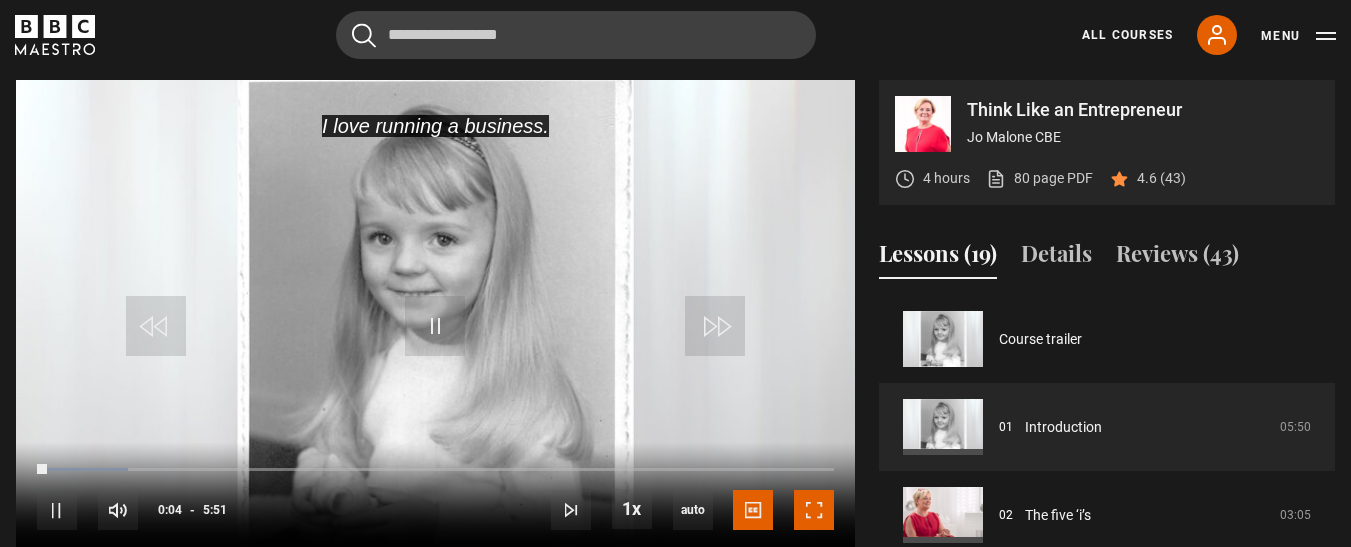click at bounding box center [814, 510] 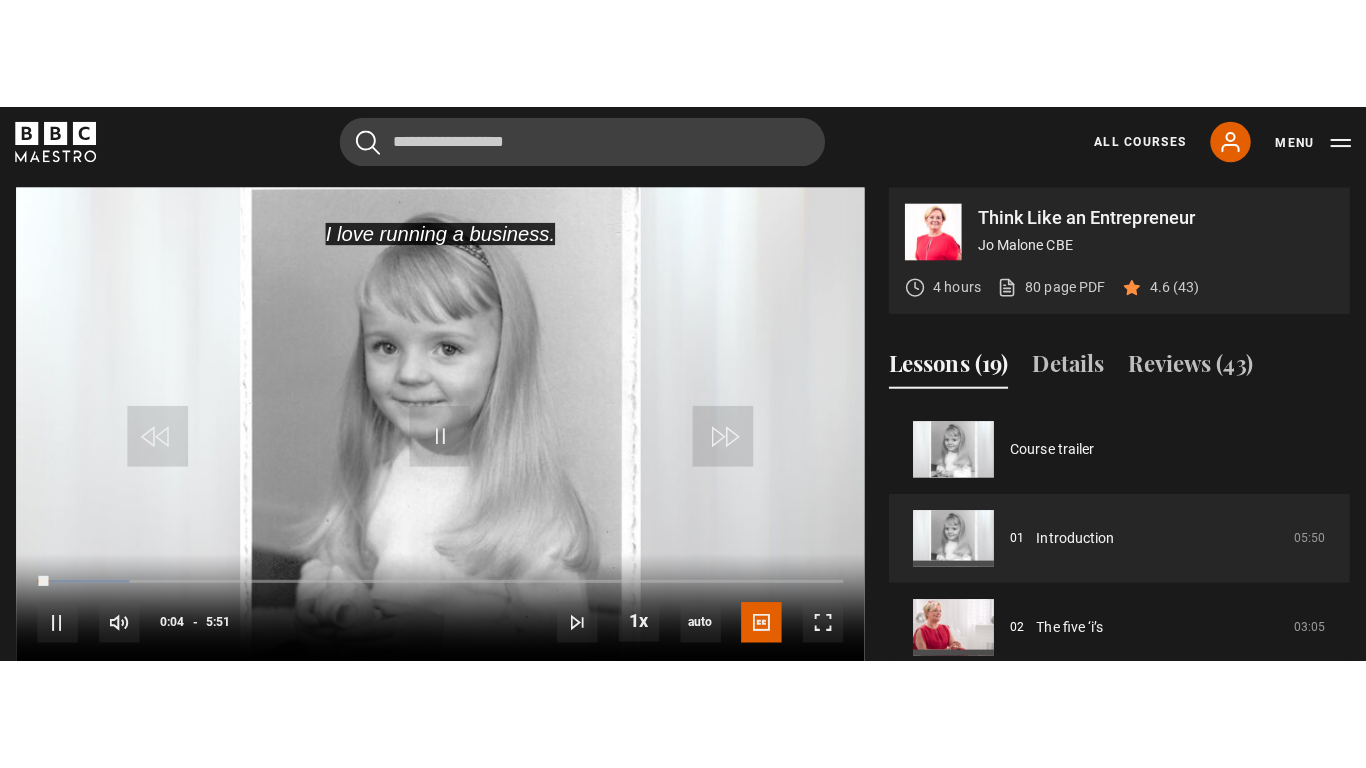 scroll, scrollTop: 962, scrollLeft: 0, axis: vertical 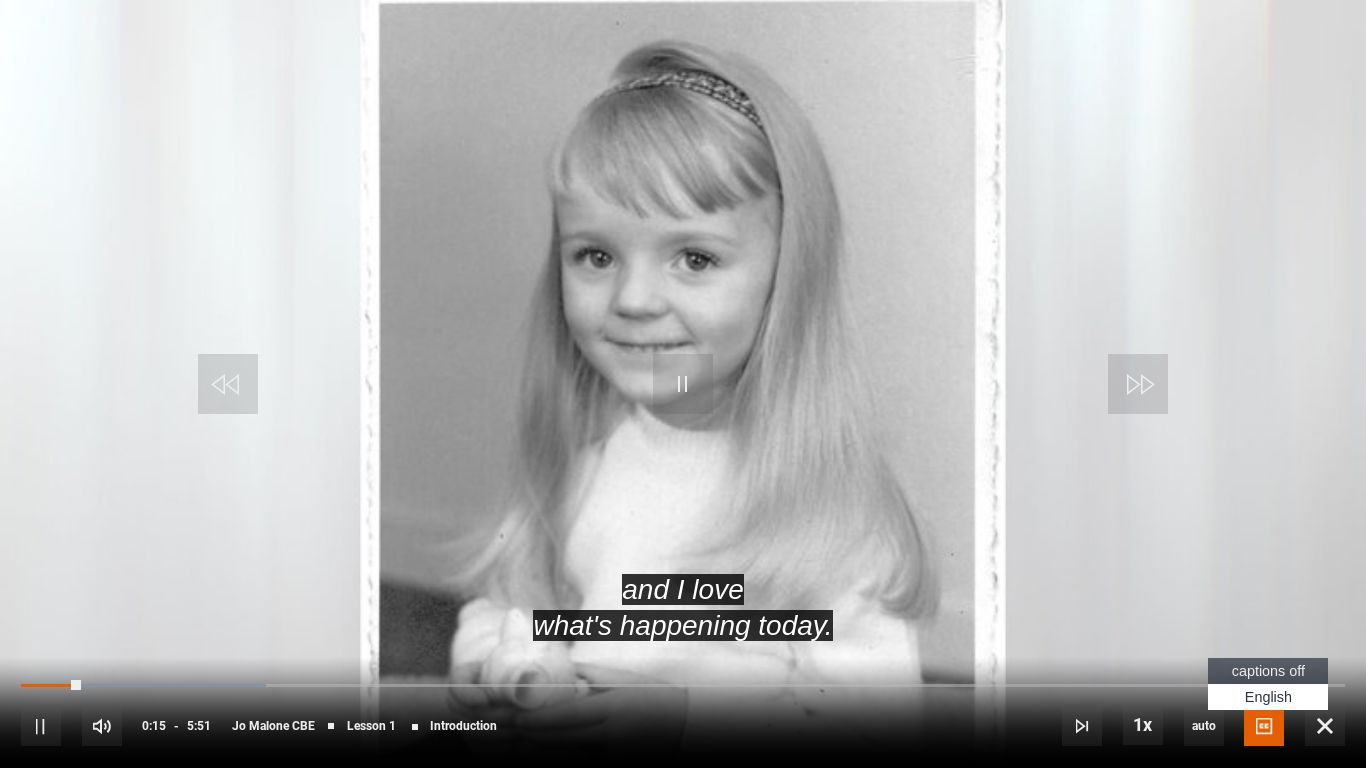 click on "captions off" at bounding box center (1268, 671) 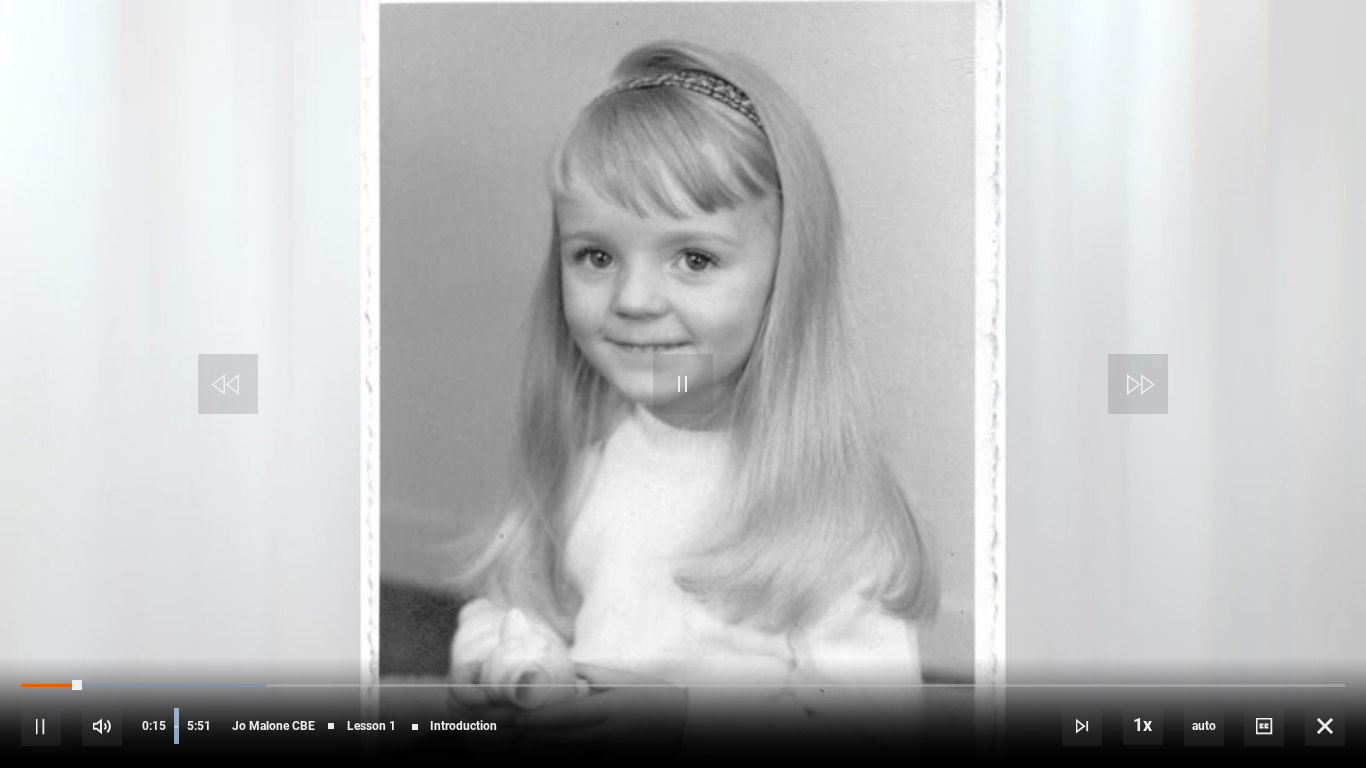 click on "10s Skip Back 10 seconds Pause 10s Skip Forward 10 seconds Loaded :  18.52% 2:10 0:16 Pause Mute Current Time  0:15 - Duration  5:51
Jo Malone CBE
Lesson 1
Introduction
1x Playback Rate 2x 1.5x 1x , selected 0.5x auto Quality 360p 720p 1080p 2160p Auto , selected Captions captions off , selected English  Captions" at bounding box center (683, 712) 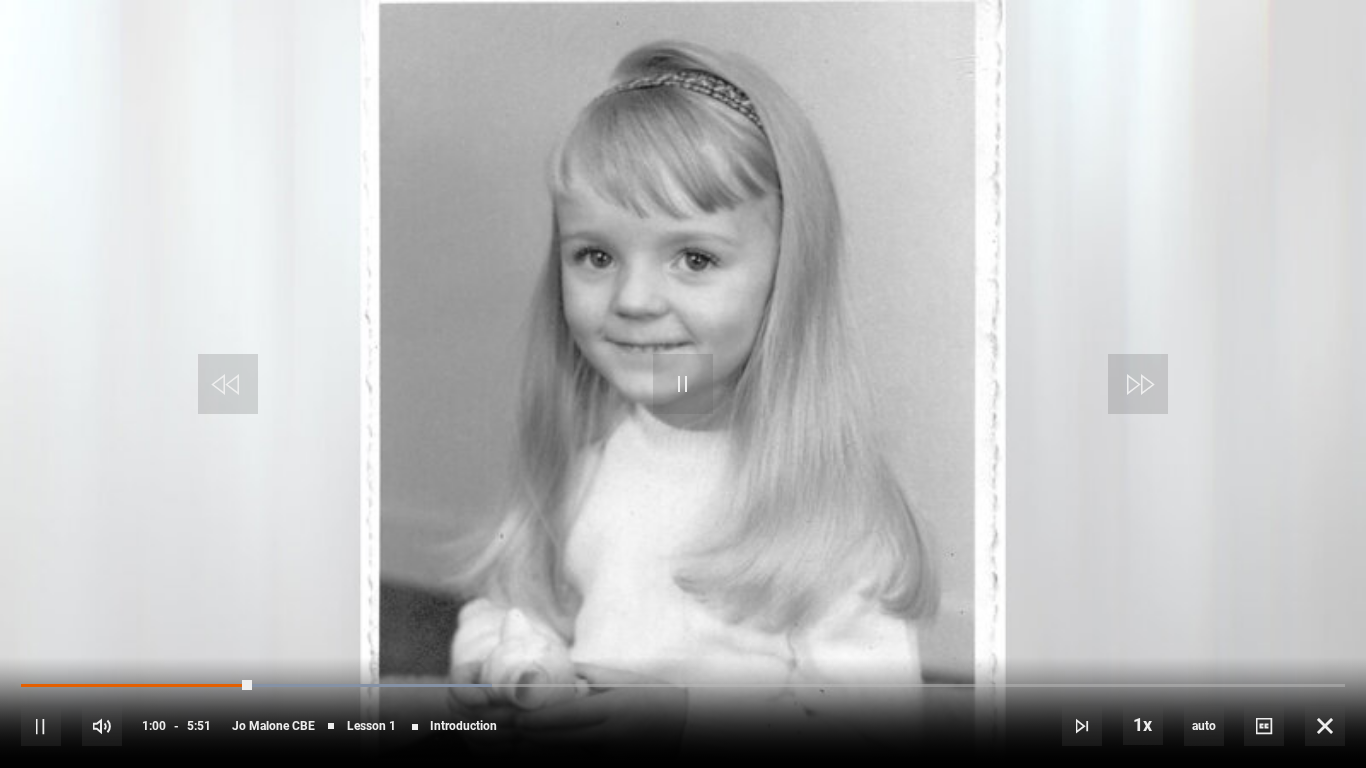 click on "Lesson 1" at bounding box center (371, 726) 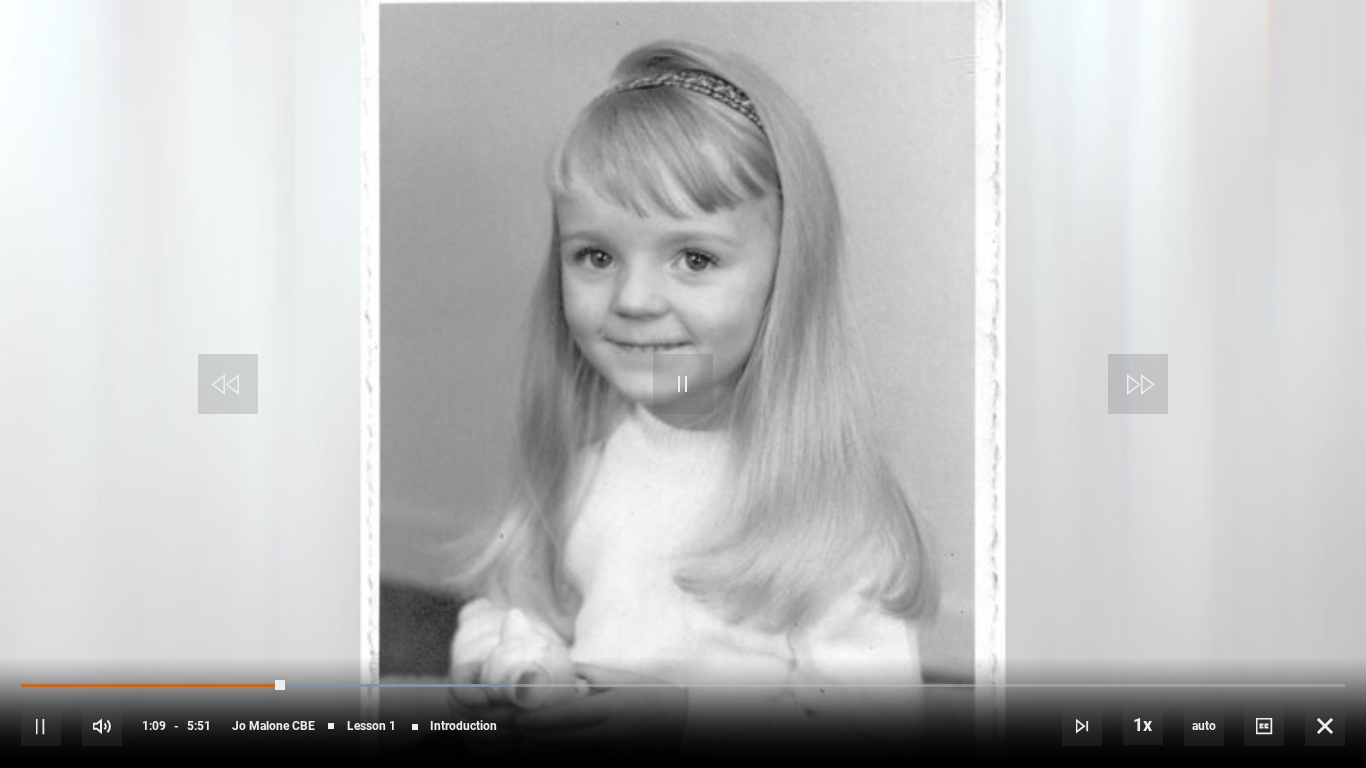 click at bounding box center (683, 384) 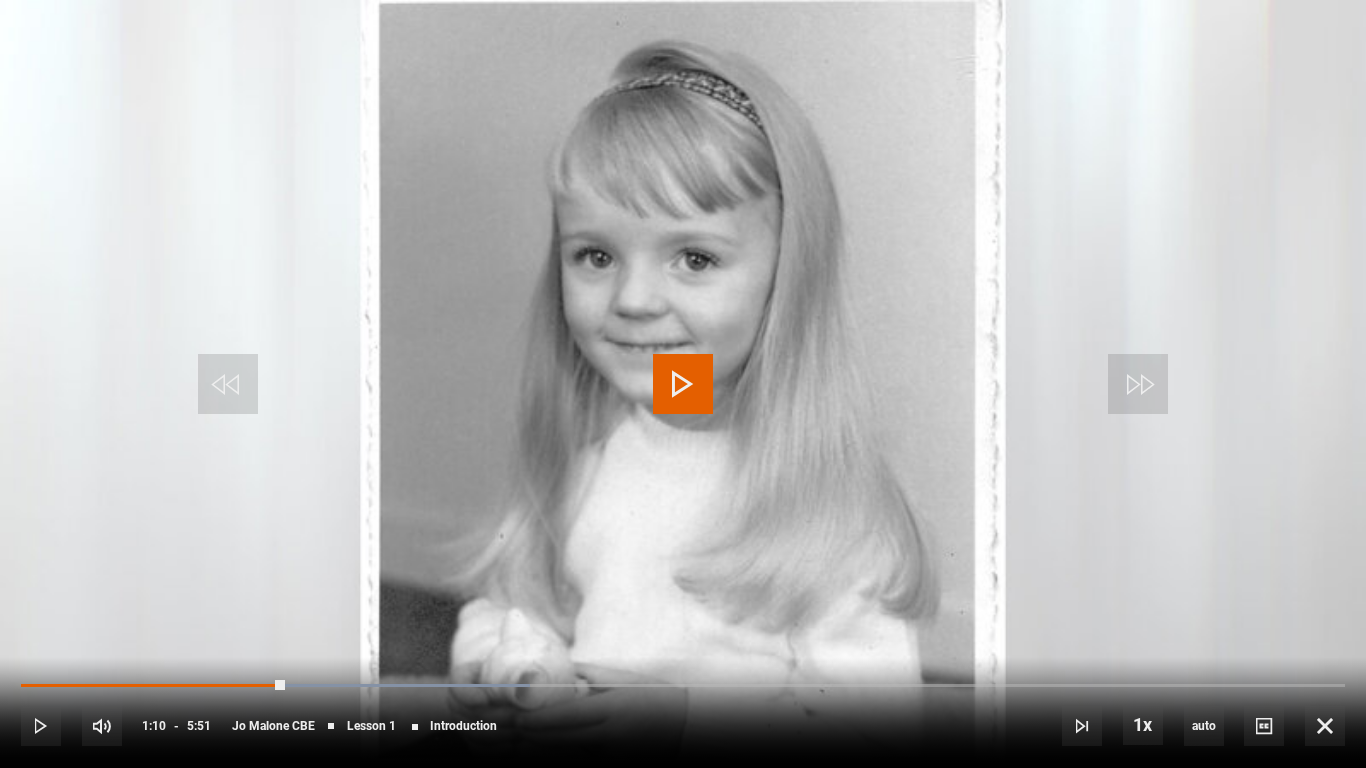 click at bounding box center [683, 384] 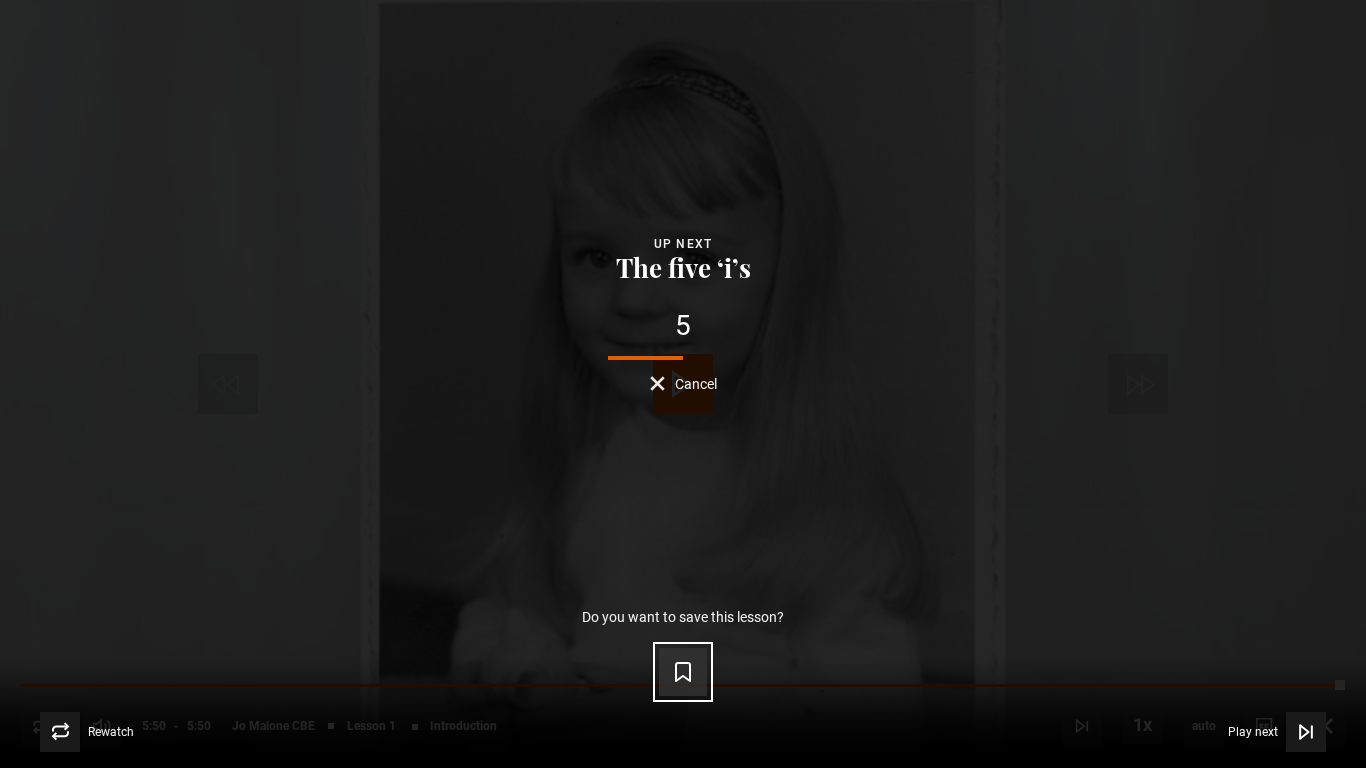 click 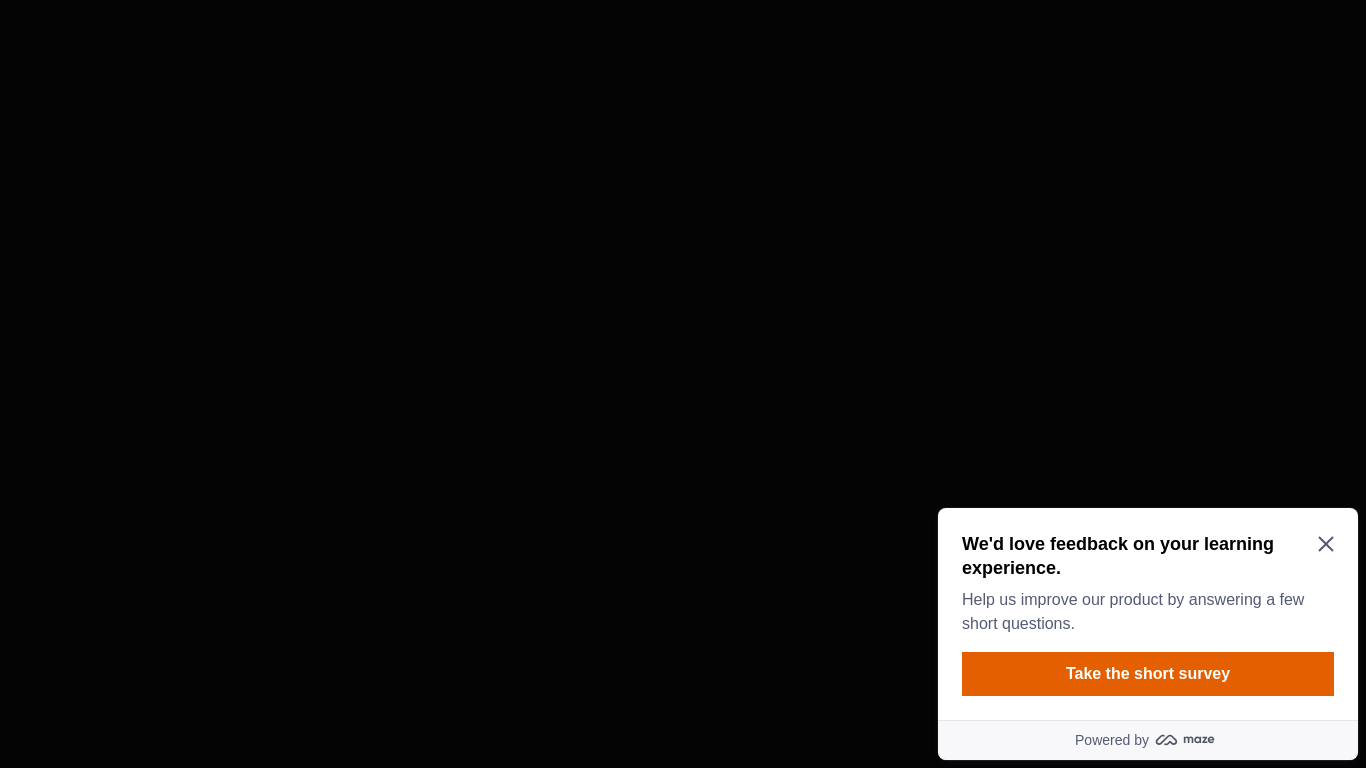 scroll, scrollTop: 0, scrollLeft: 0, axis: both 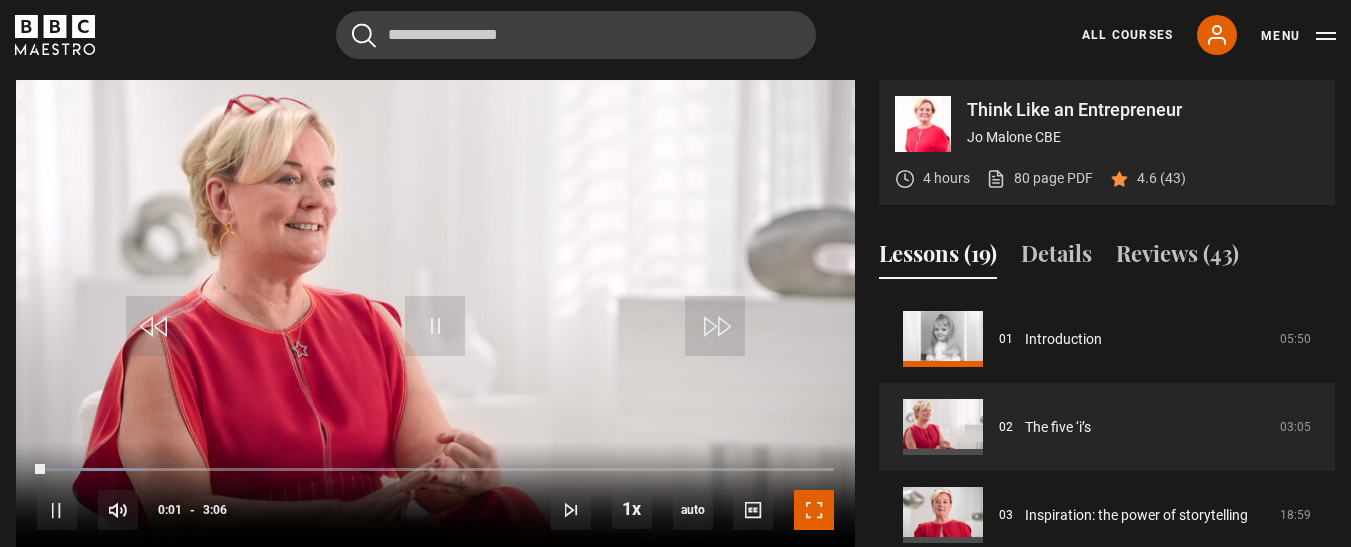 click at bounding box center [814, 510] 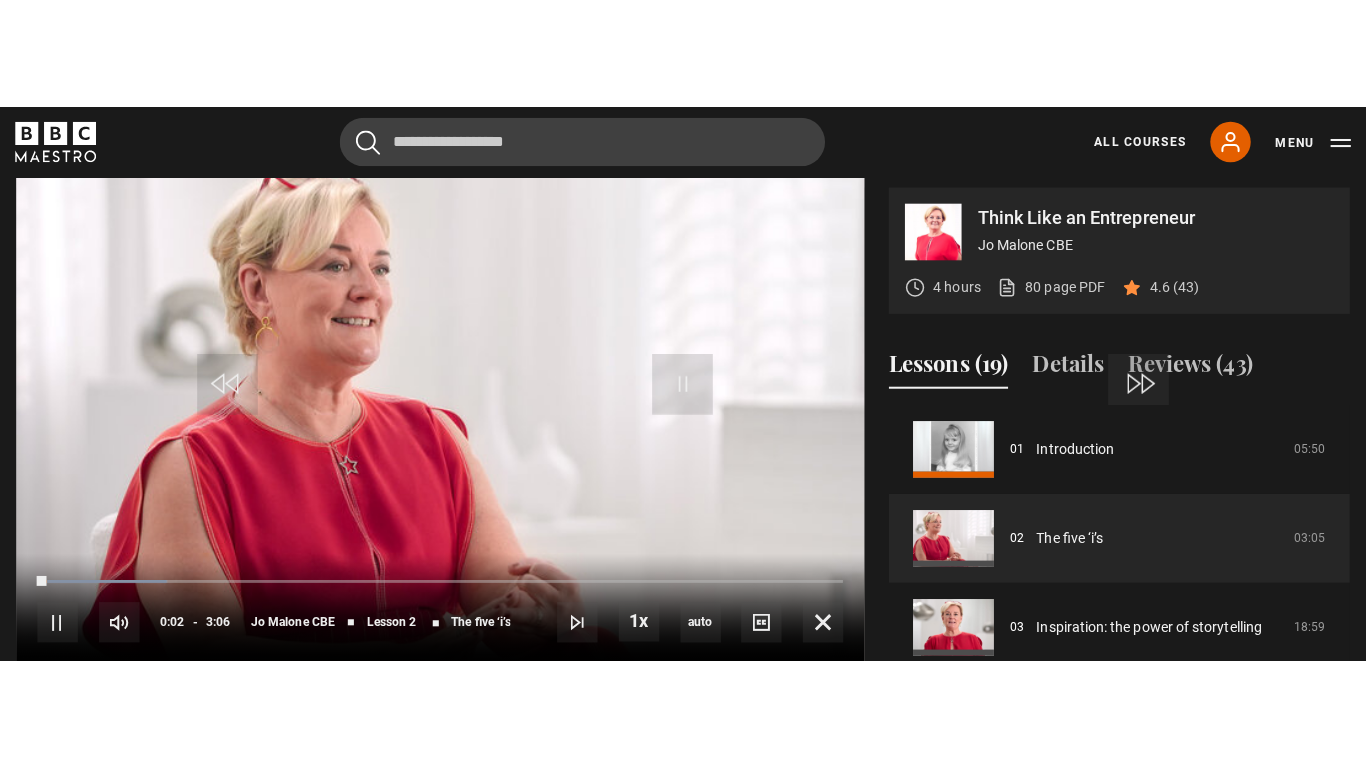 scroll, scrollTop: 962, scrollLeft: 0, axis: vertical 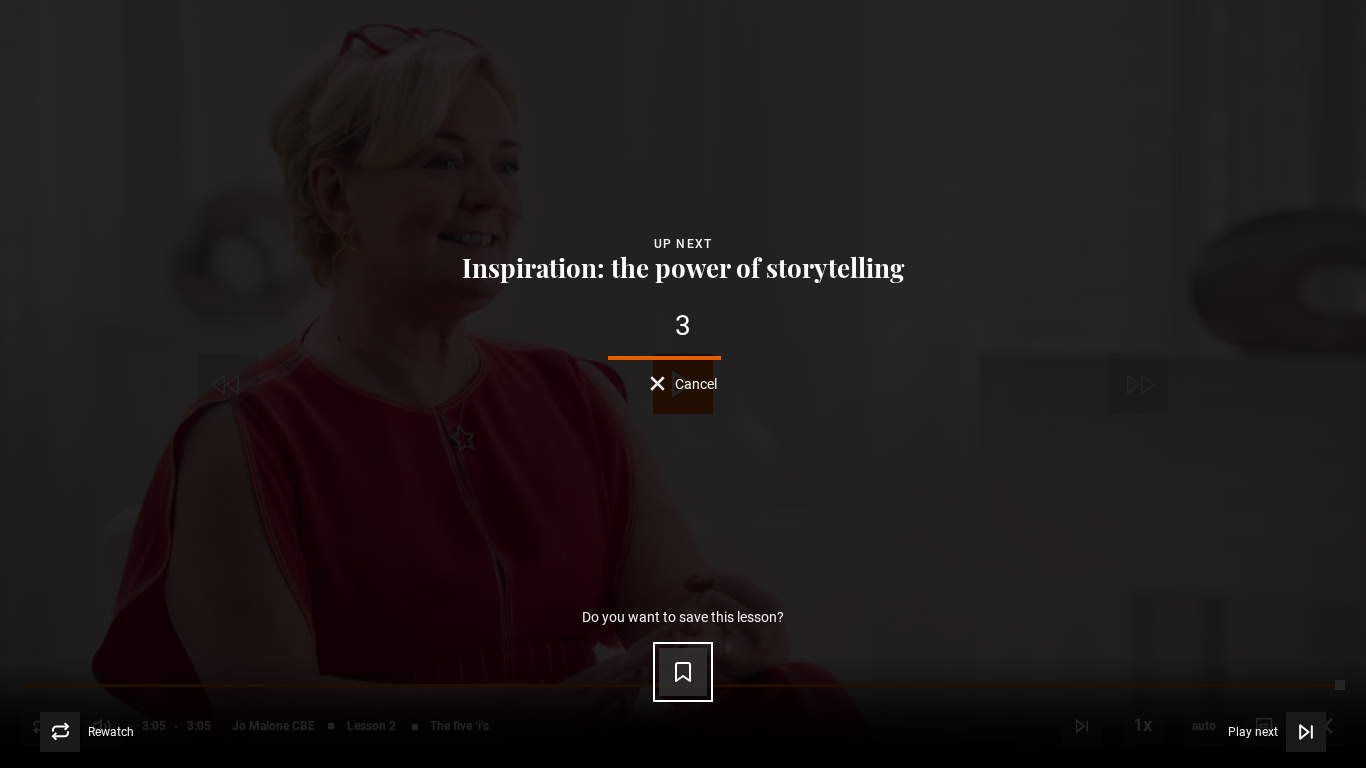 click 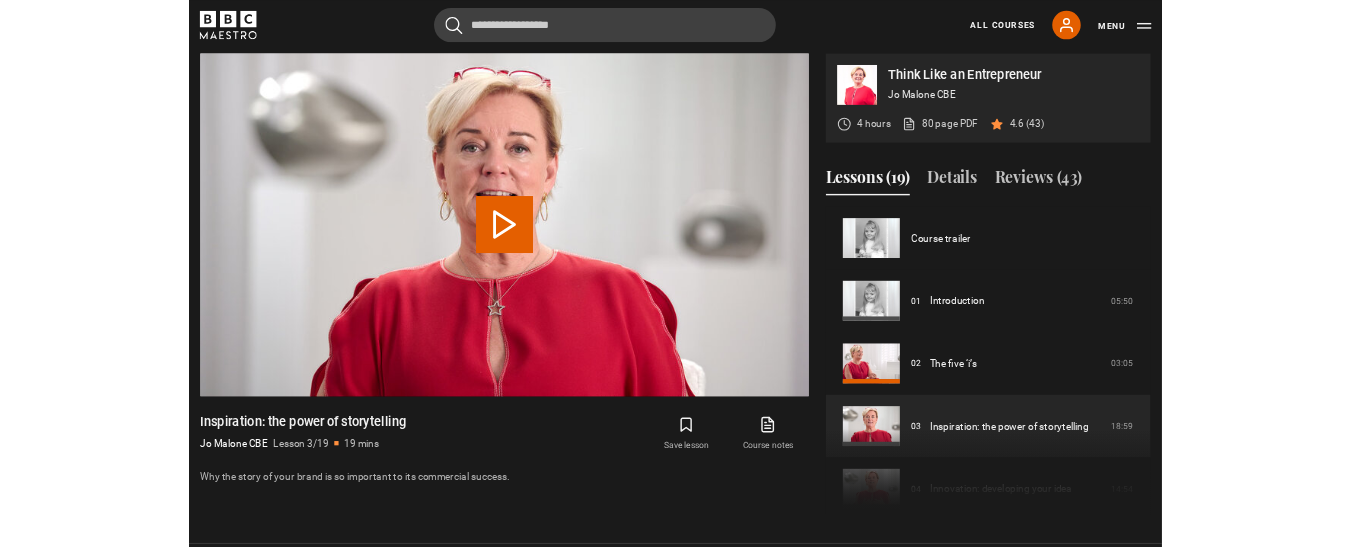 scroll, scrollTop: 957, scrollLeft: 0, axis: vertical 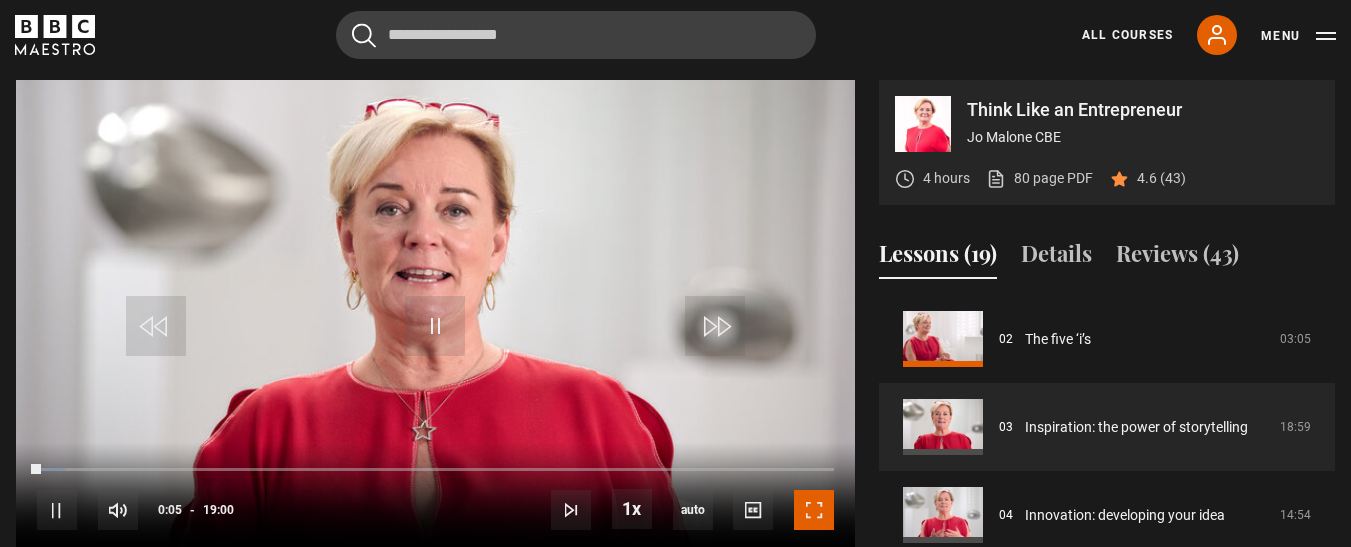 click at bounding box center (814, 510) 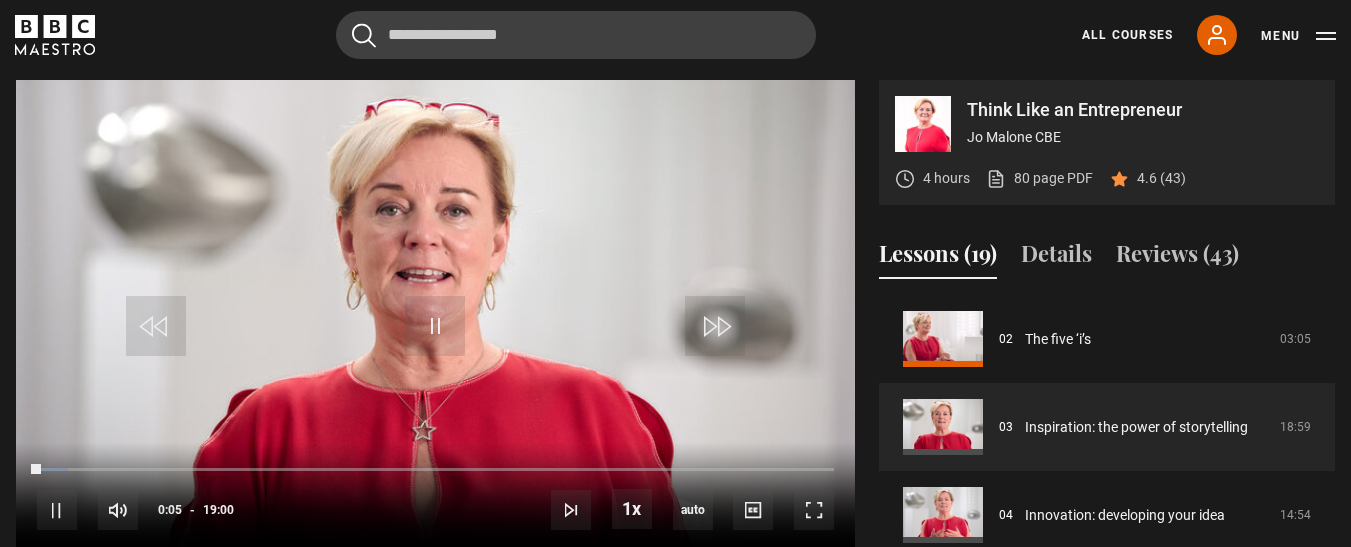 scroll, scrollTop: 962, scrollLeft: 0, axis: vertical 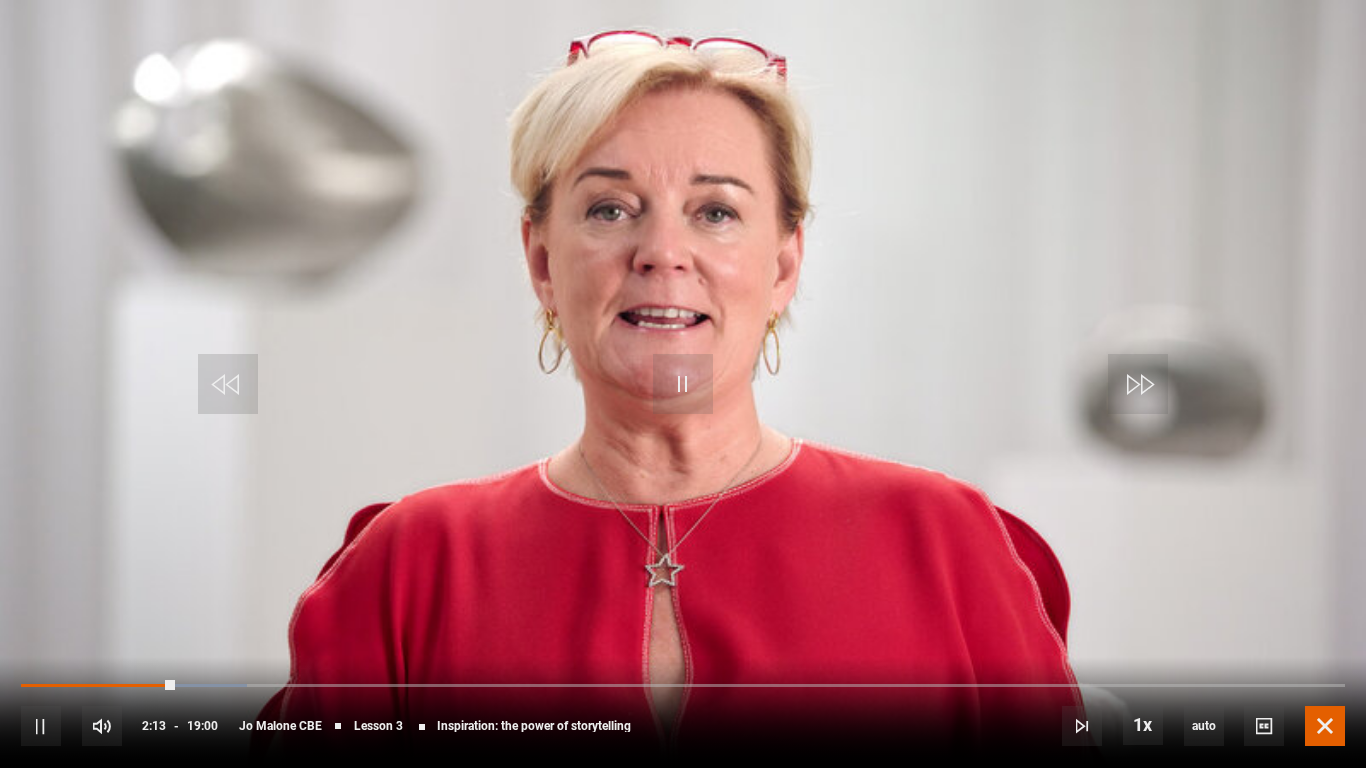 click at bounding box center (1325, 726) 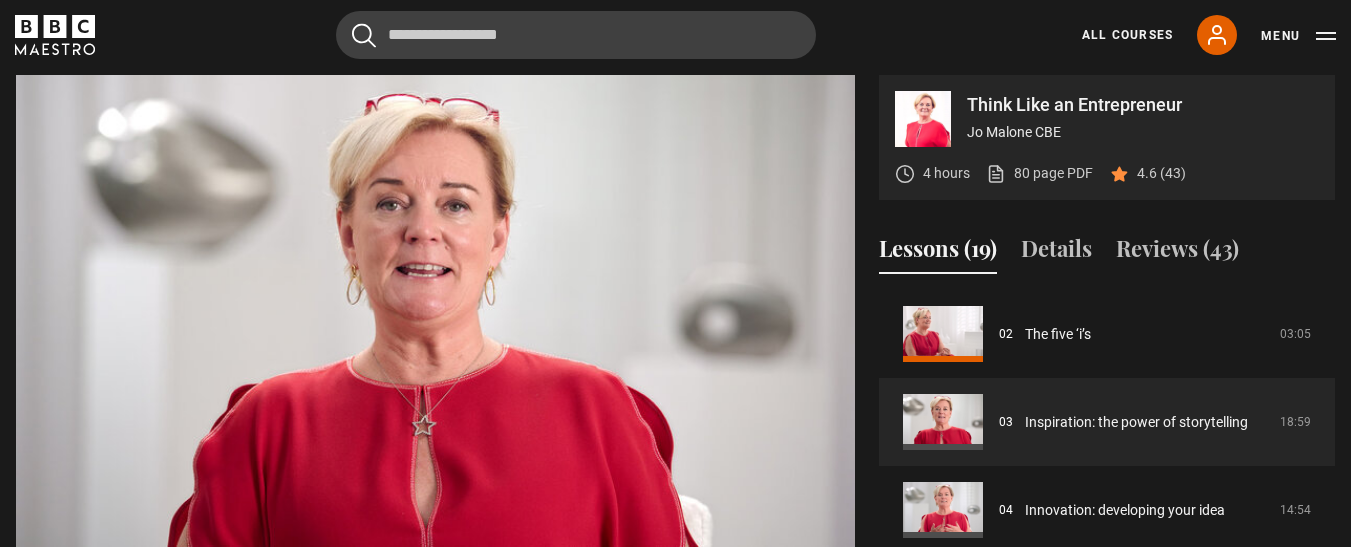 click on "All Courses
My Account
Search
Menu" at bounding box center [1197, 35] 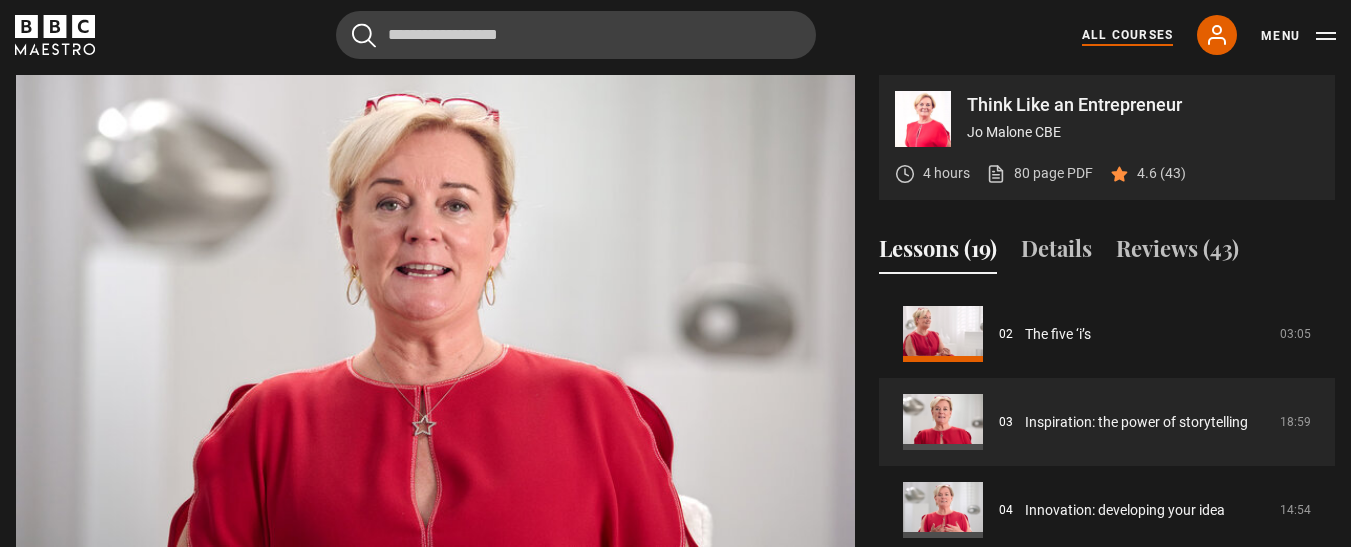 click on "All Courses" at bounding box center [1127, 35] 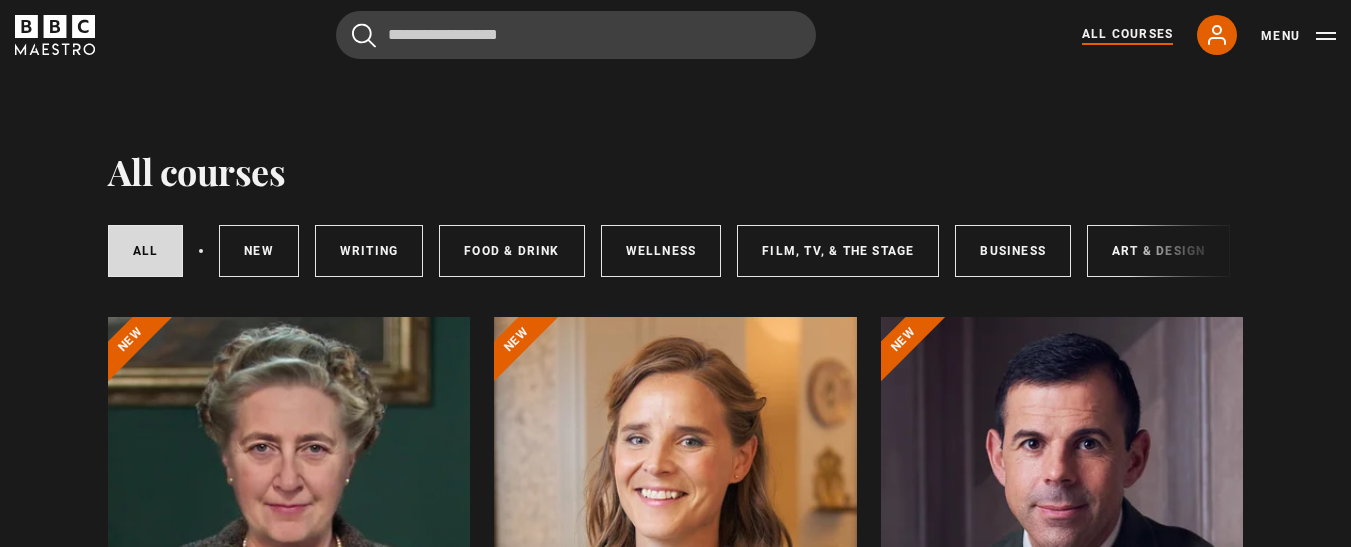 scroll, scrollTop: 0, scrollLeft: 0, axis: both 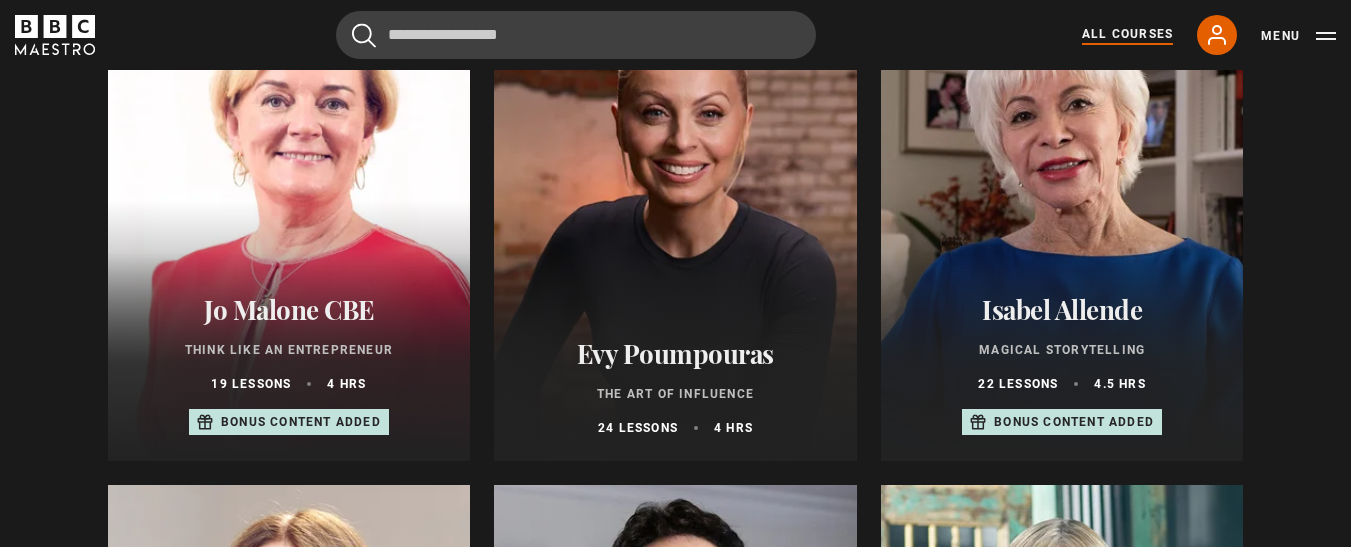 click on "The Art of Influence" at bounding box center [675, 394] 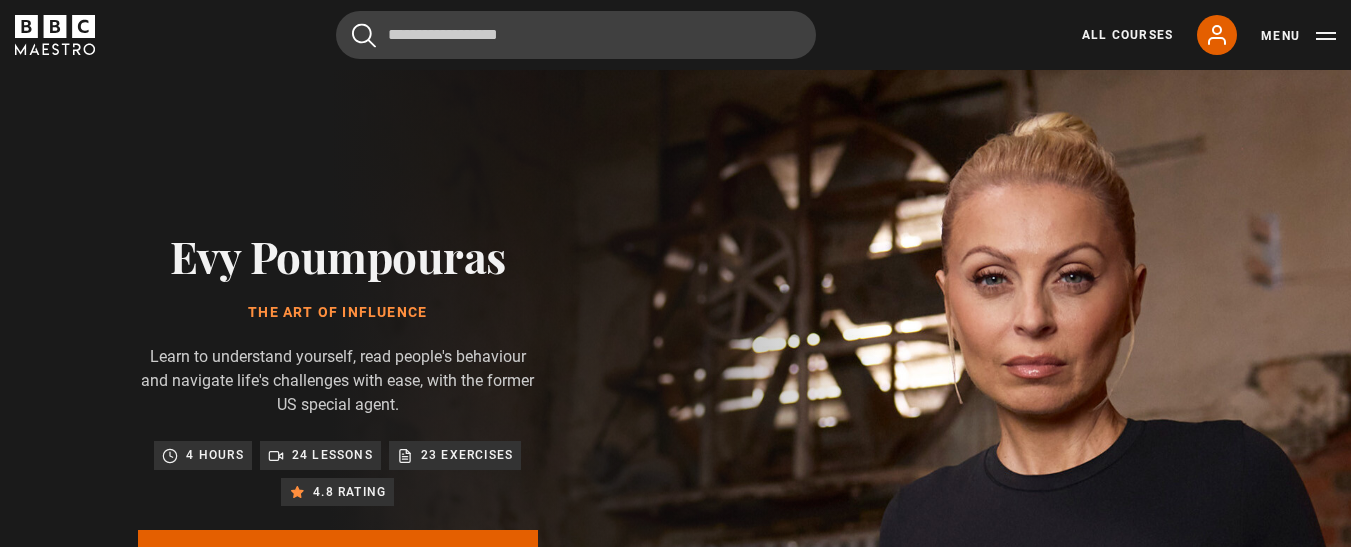 scroll, scrollTop: 0, scrollLeft: 0, axis: both 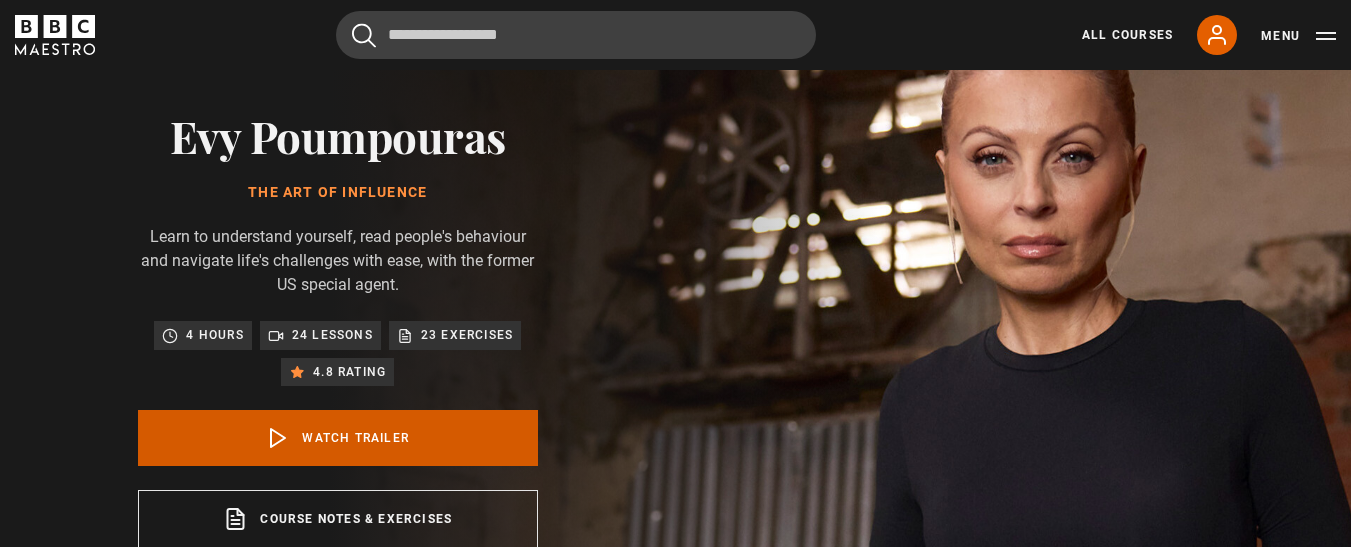 click on "Watch Trailer" at bounding box center [338, 438] 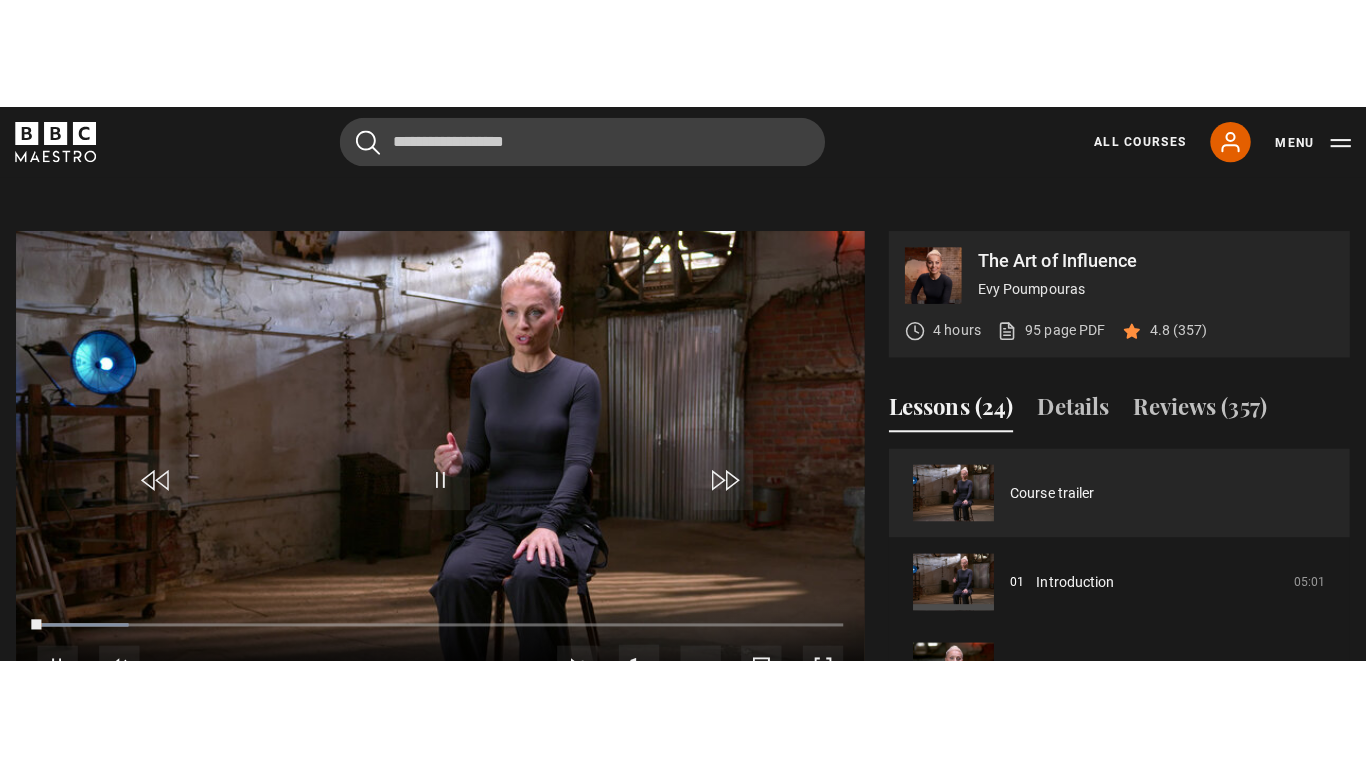 scroll, scrollTop: 841, scrollLeft: 0, axis: vertical 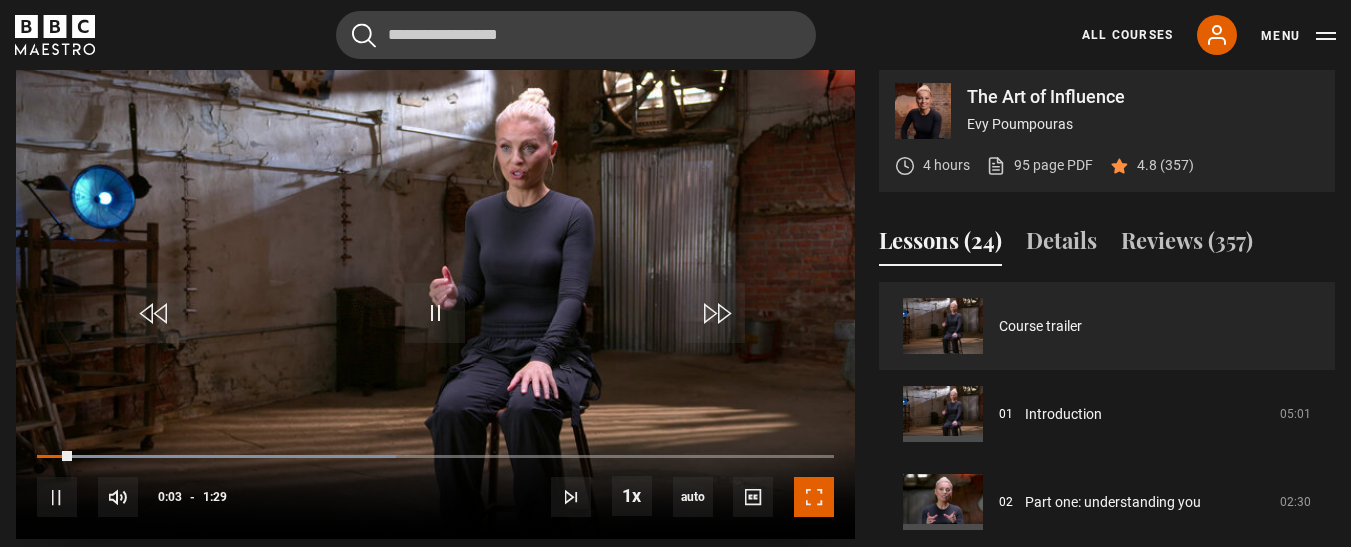 click at bounding box center [814, 497] 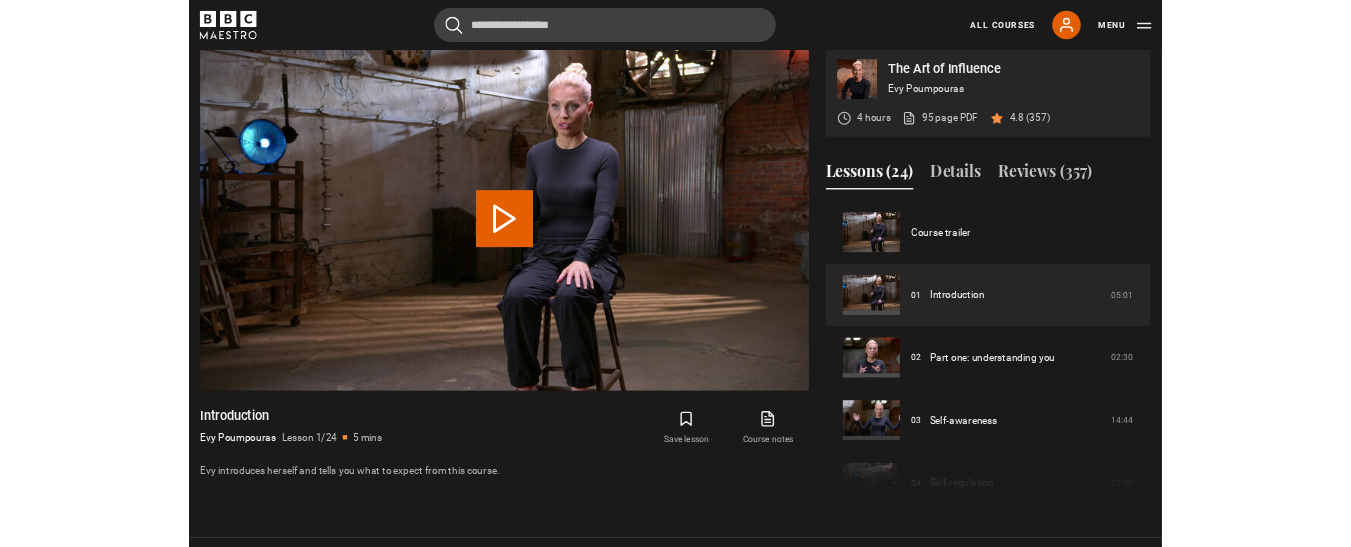 scroll, scrollTop: 828, scrollLeft: 0, axis: vertical 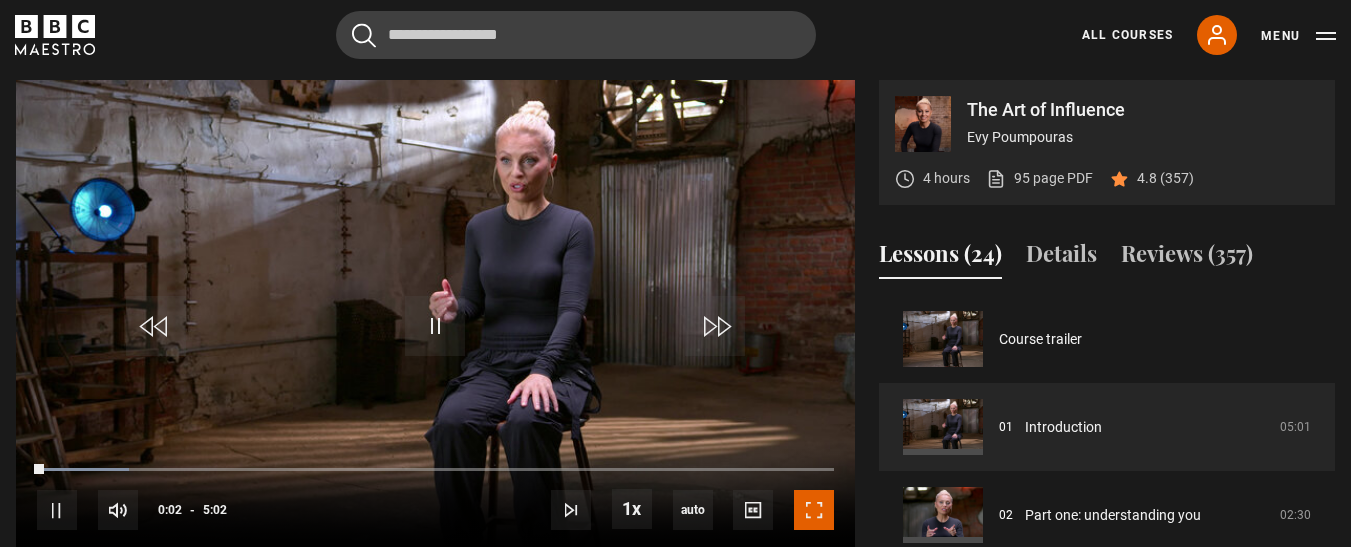 click at bounding box center (814, 510) 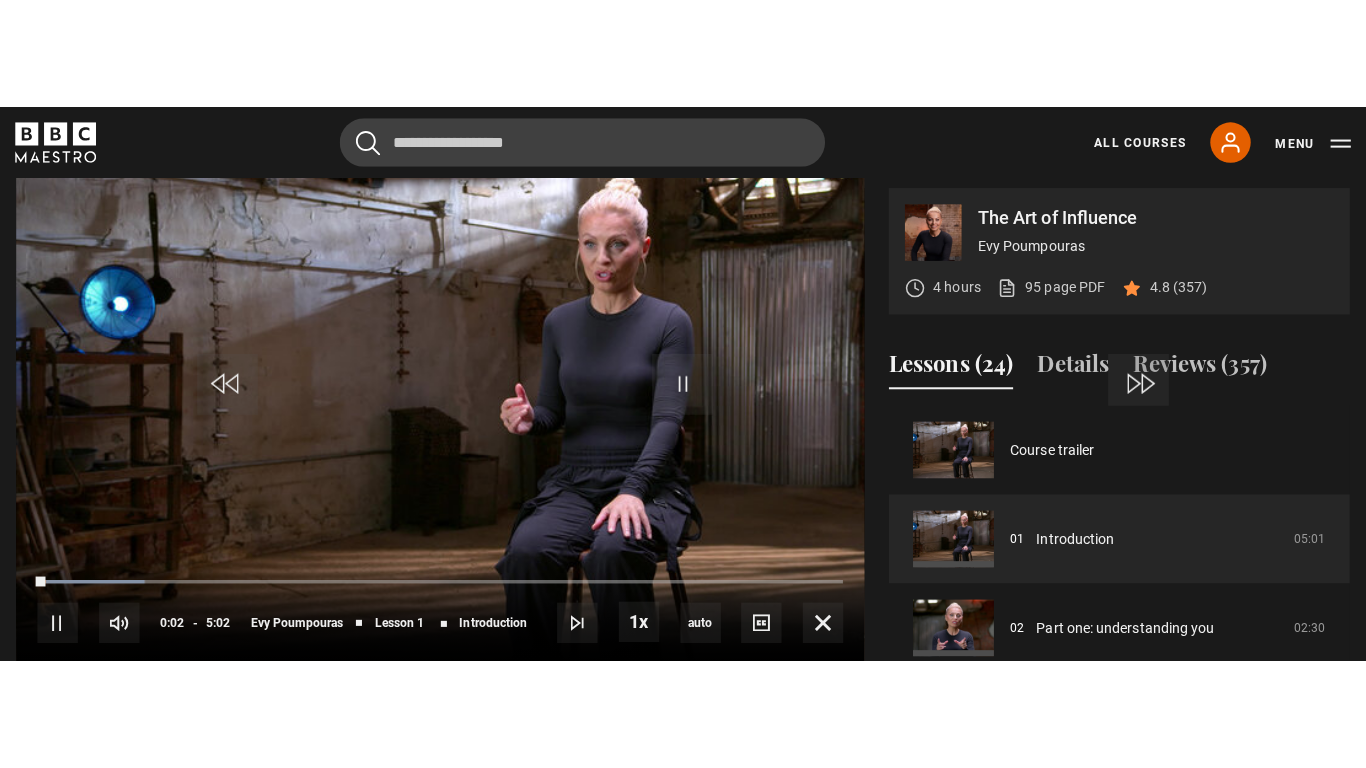 scroll, scrollTop: 833, scrollLeft: 0, axis: vertical 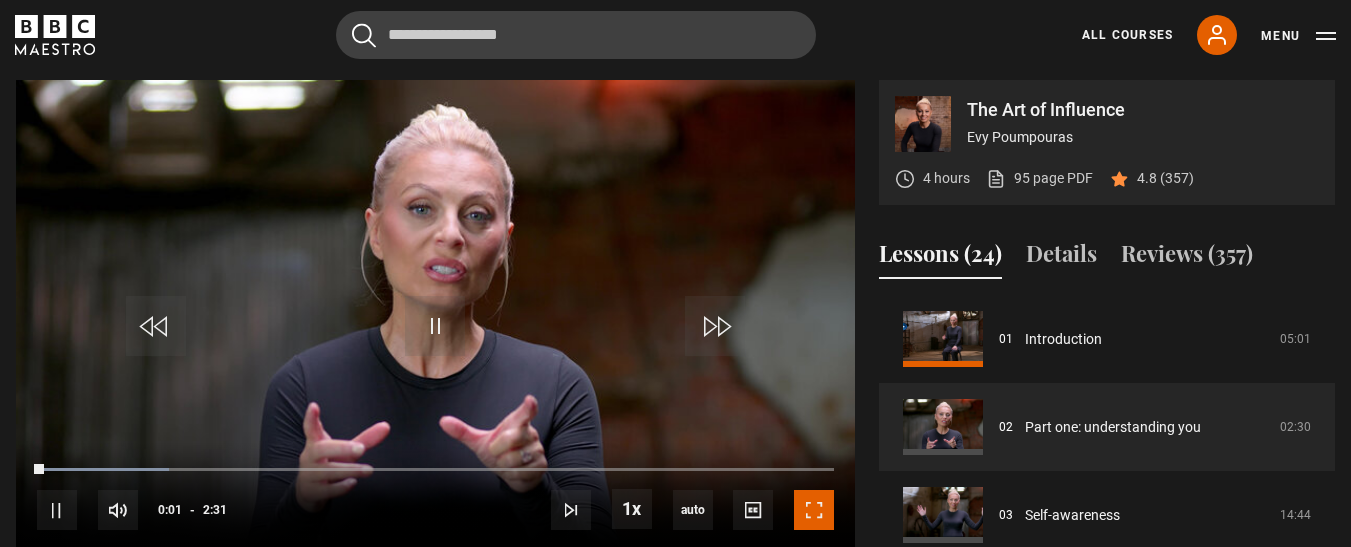 click at bounding box center (814, 510) 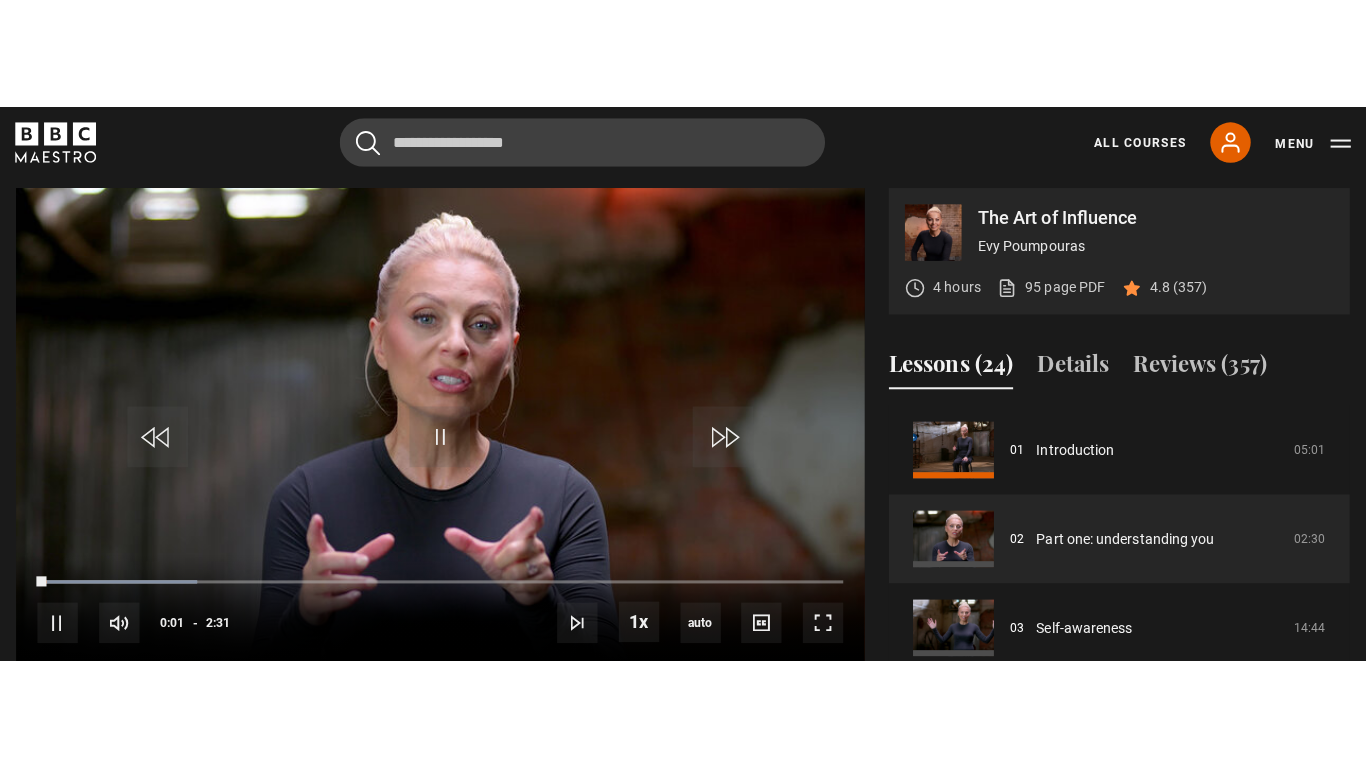 scroll, scrollTop: 833, scrollLeft: 0, axis: vertical 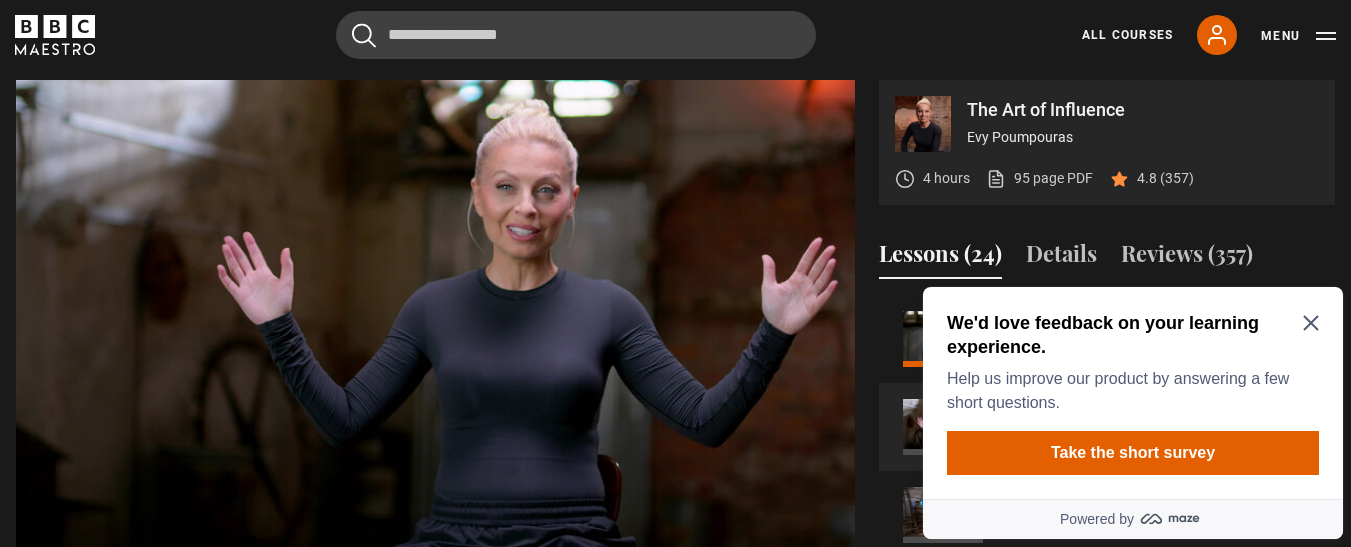 click 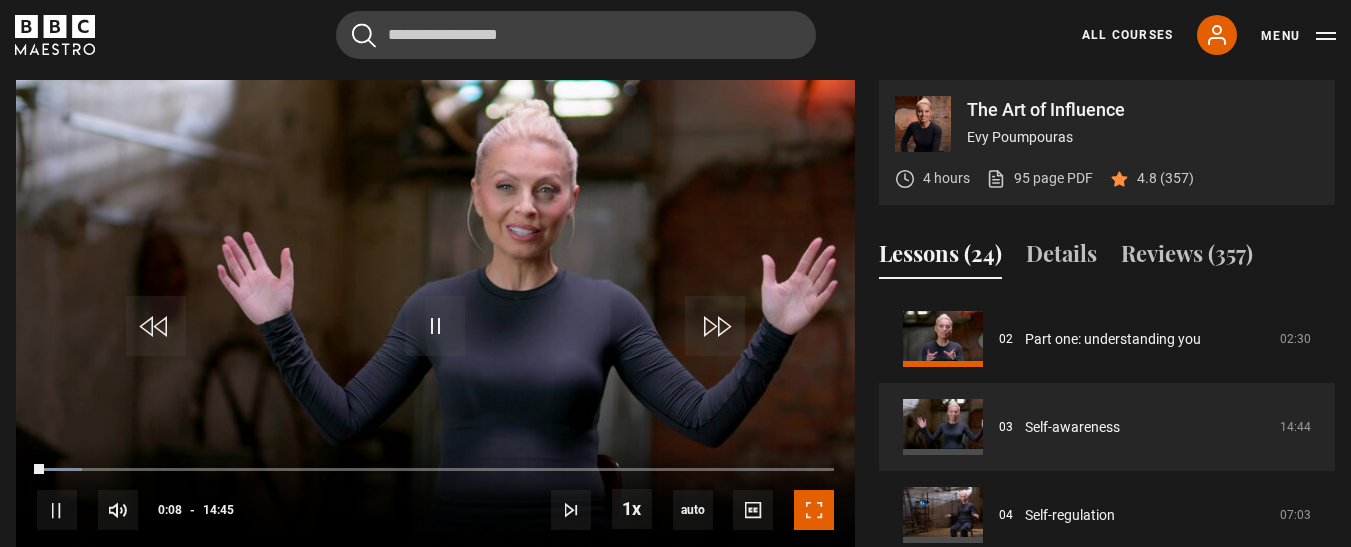 click at bounding box center (814, 510) 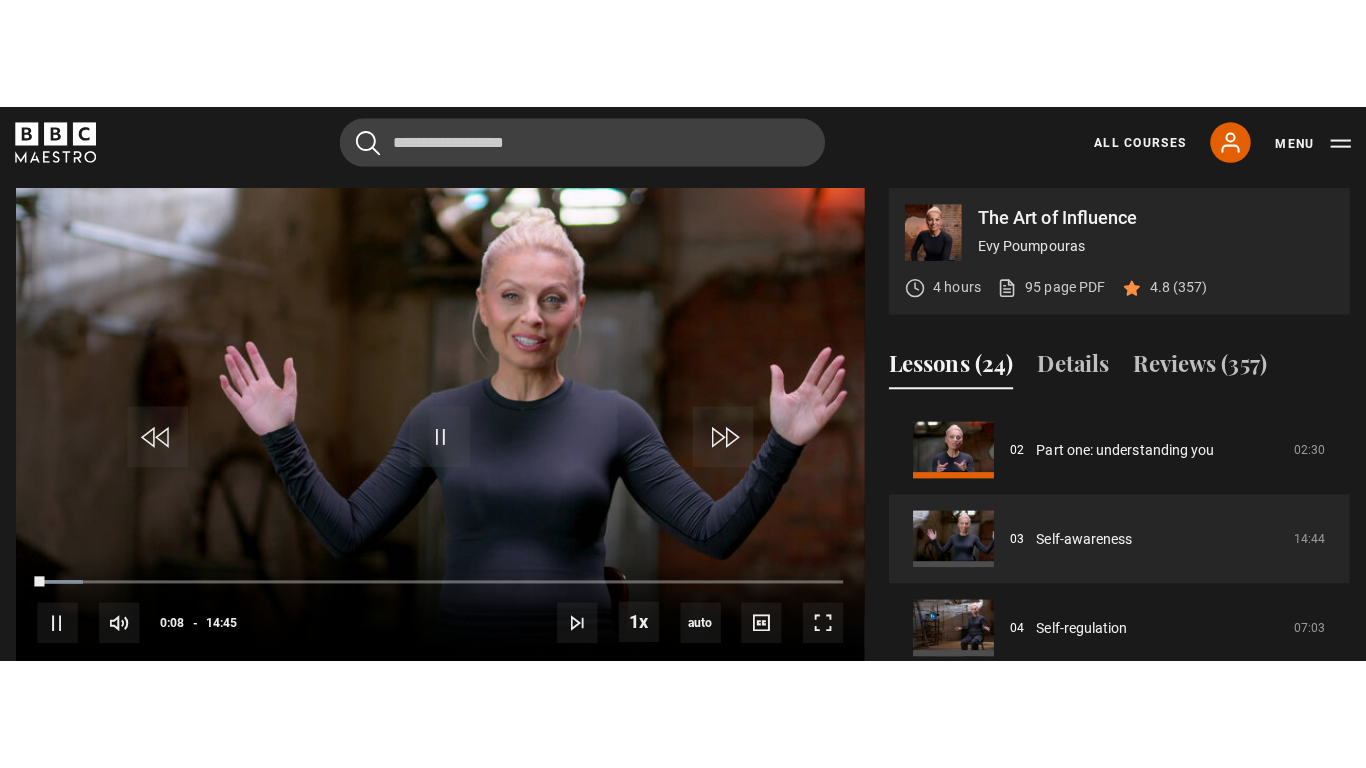 scroll, scrollTop: 833, scrollLeft: 0, axis: vertical 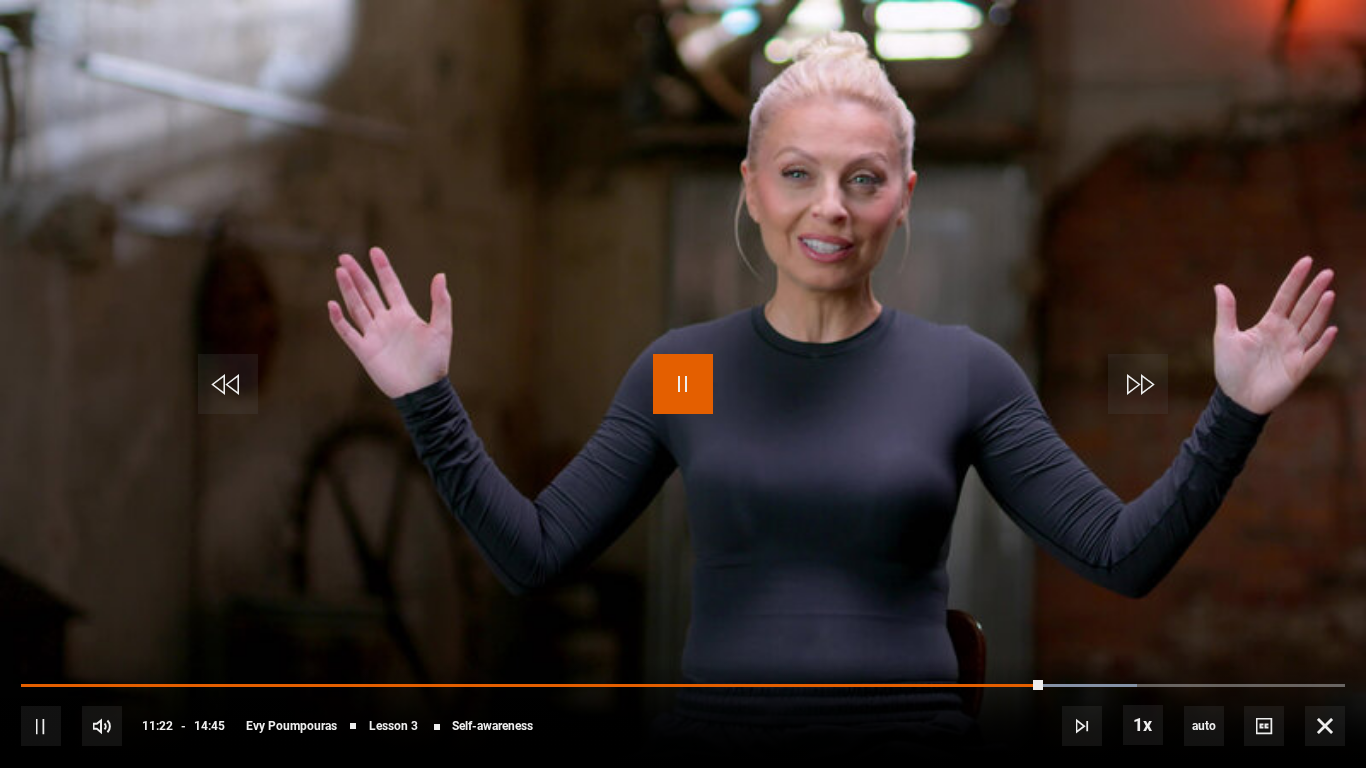 click at bounding box center (683, 384) 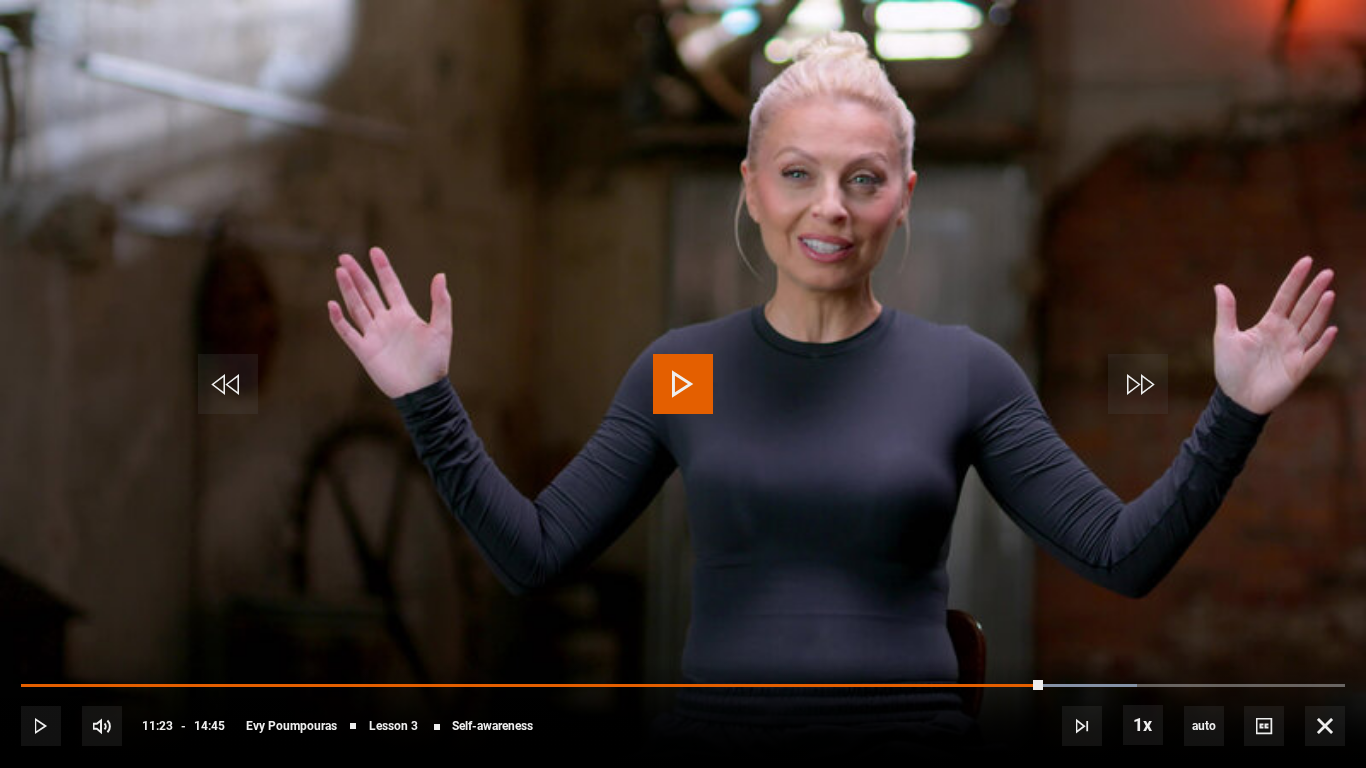 click at bounding box center (683, 384) 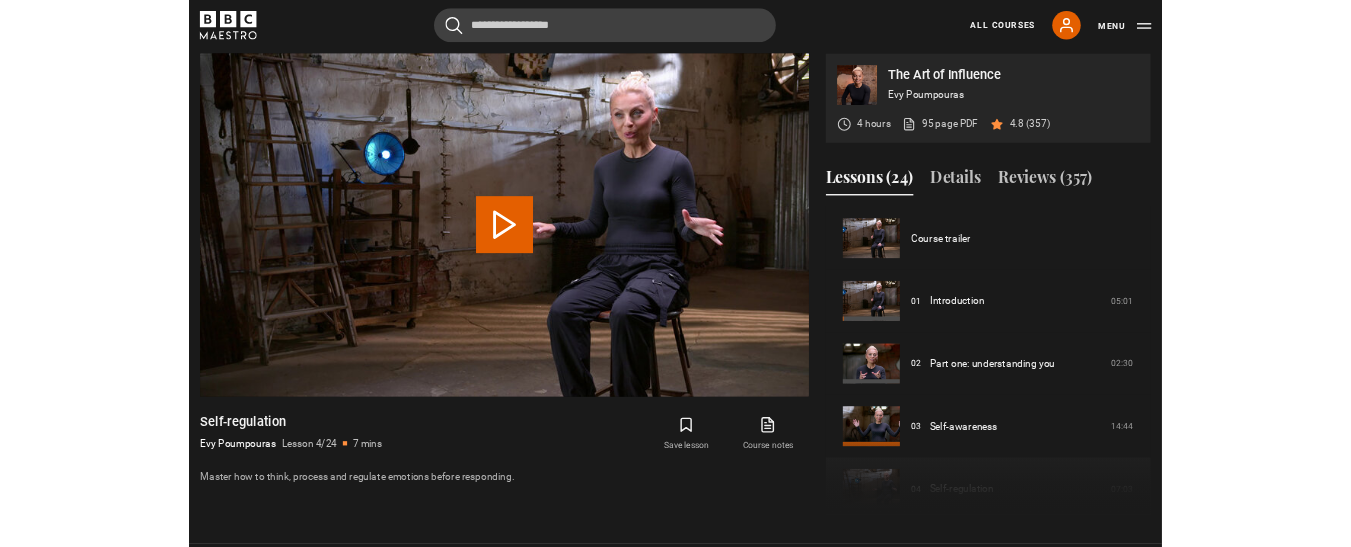 scroll, scrollTop: 828, scrollLeft: 0, axis: vertical 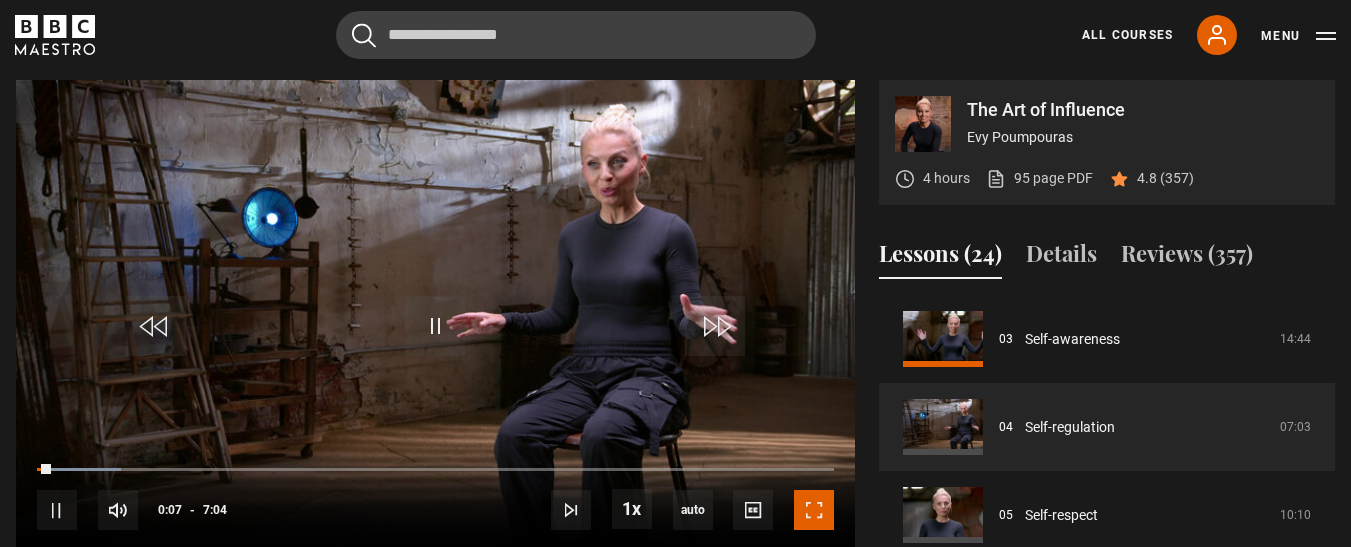 click at bounding box center (814, 510) 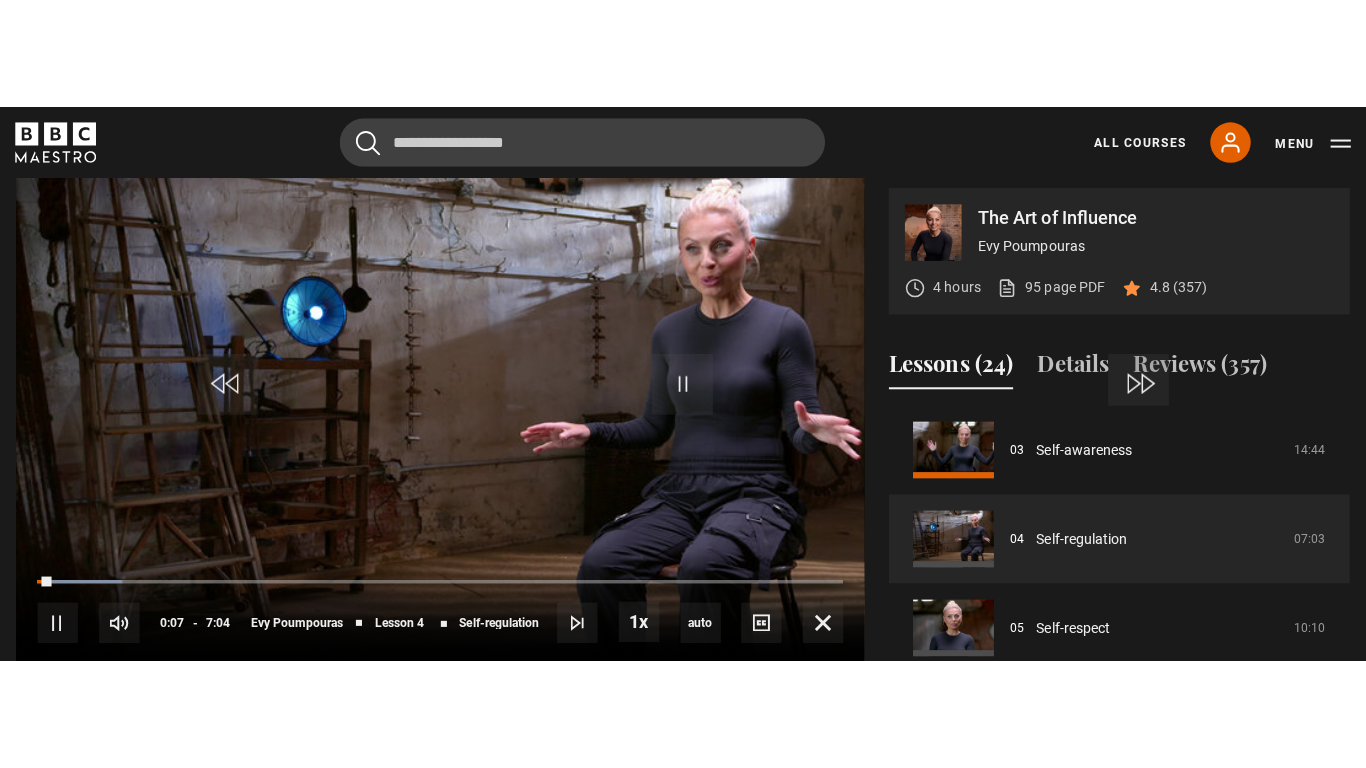 scroll, scrollTop: 833, scrollLeft: 0, axis: vertical 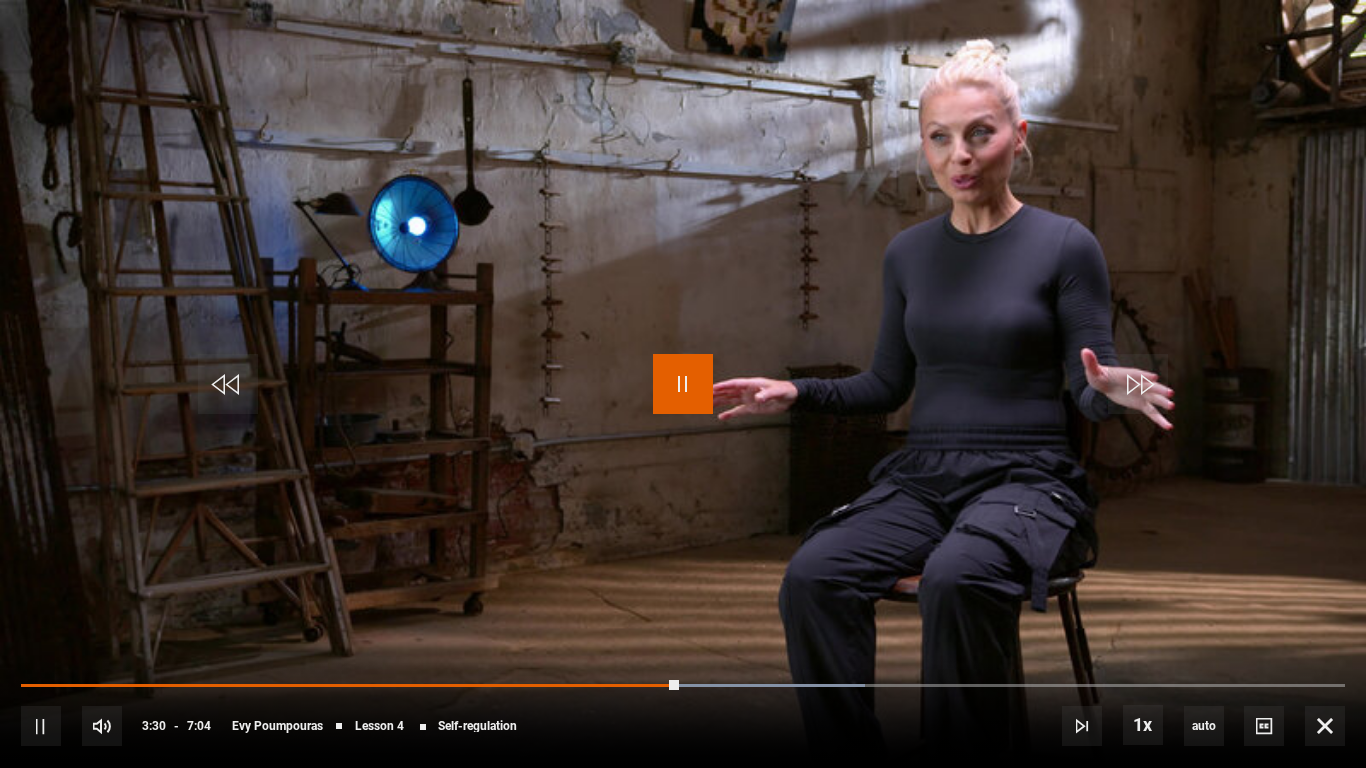 click at bounding box center [683, 384] 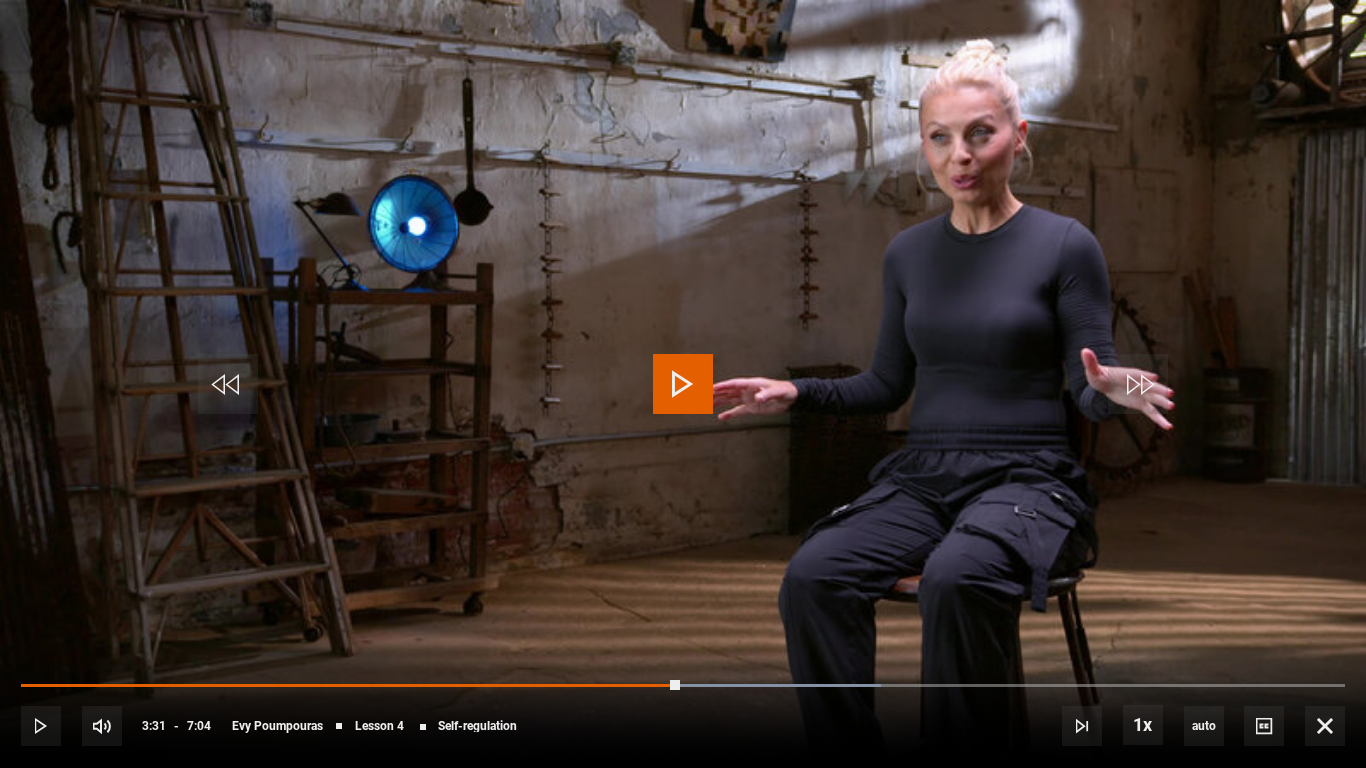 click at bounding box center (683, 384) 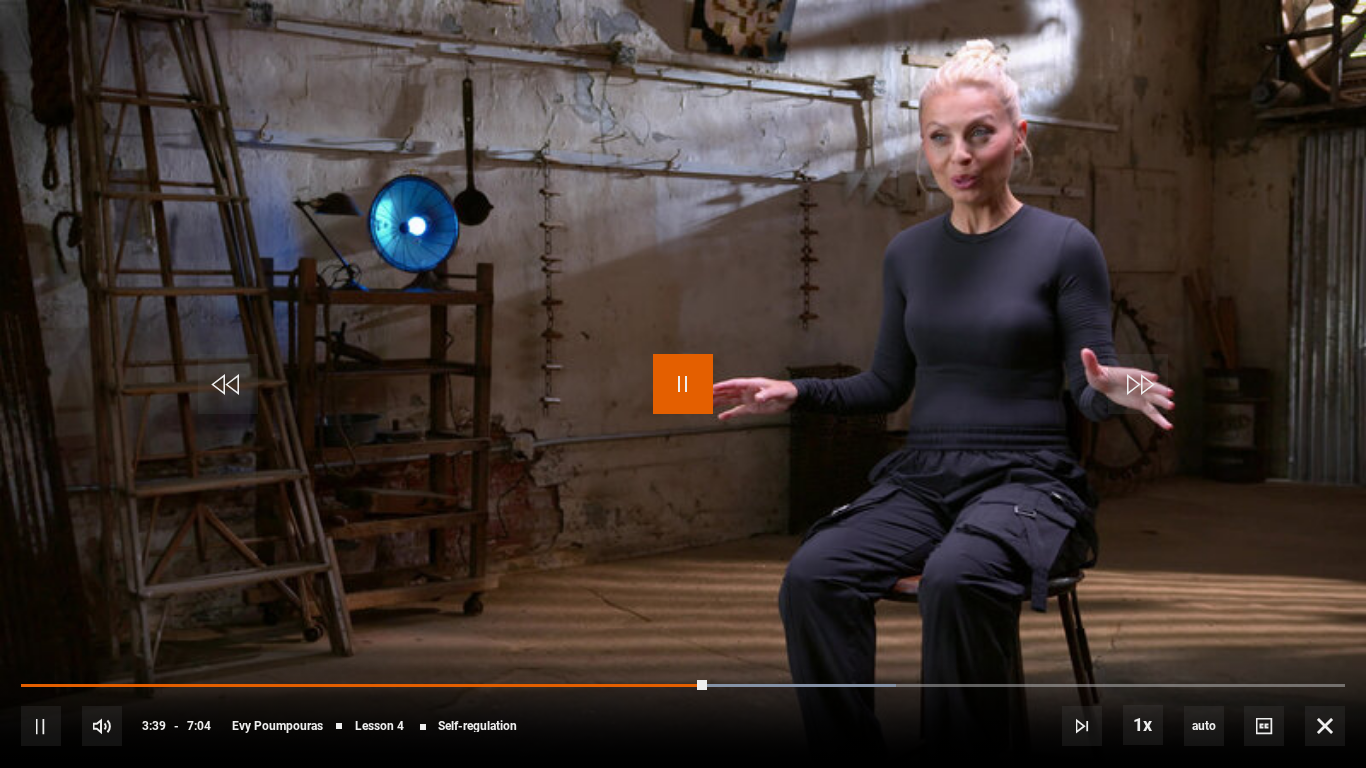 click at bounding box center [683, 384] 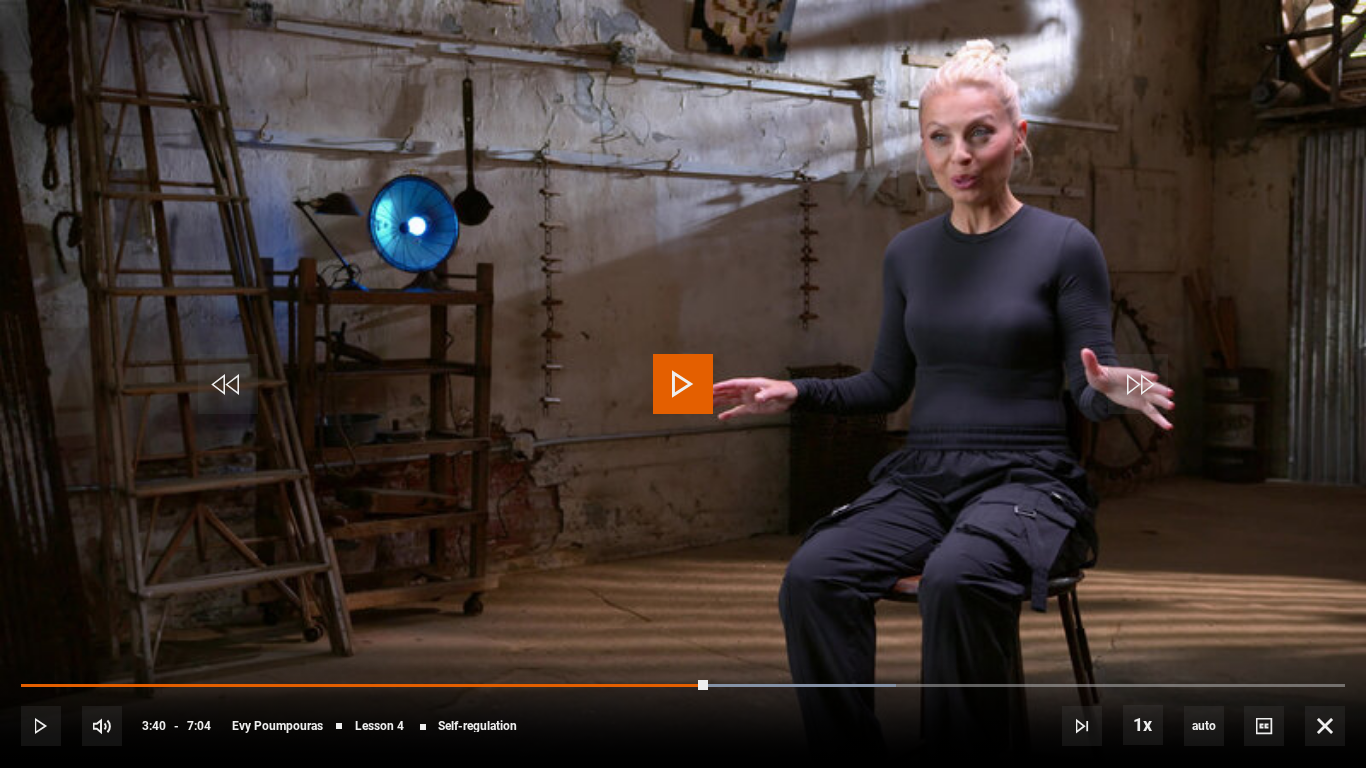 click at bounding box center [683, 384] 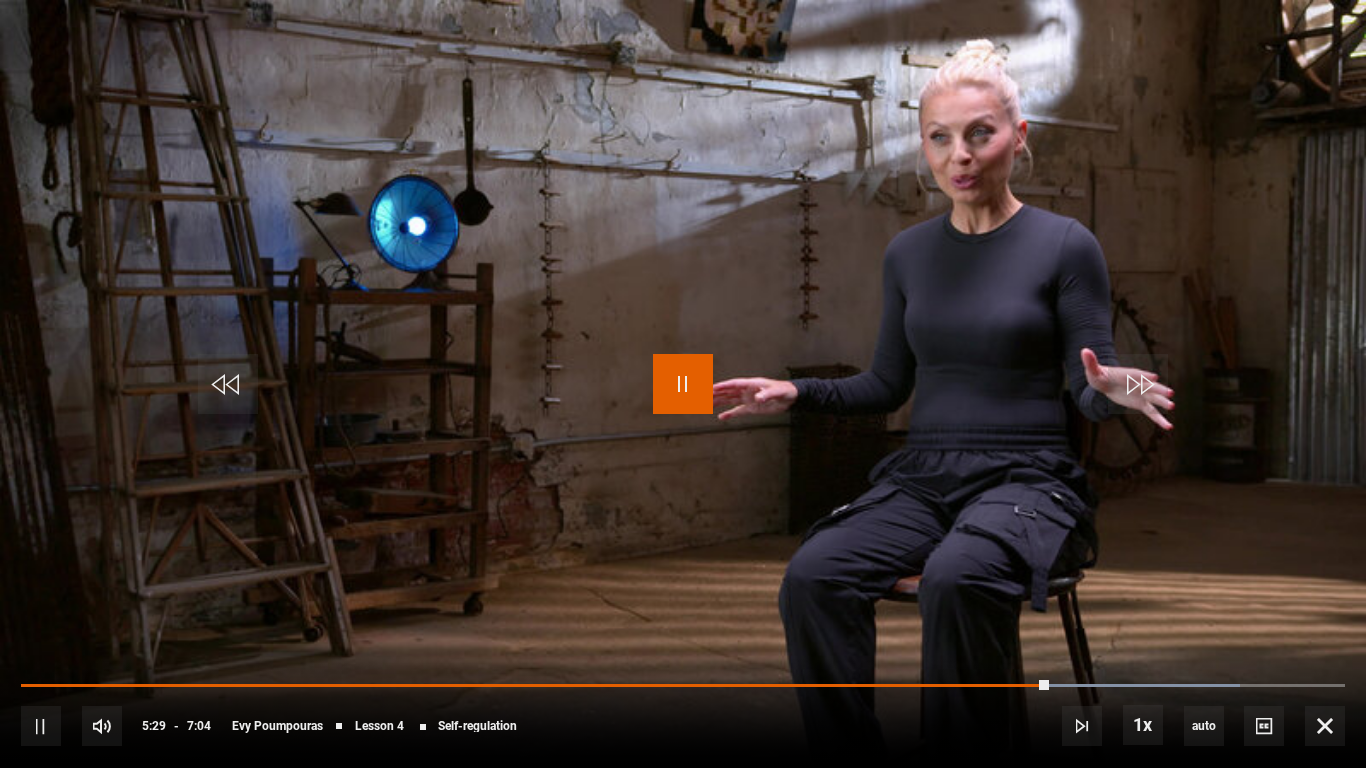 click at bounding box center (683, 384) 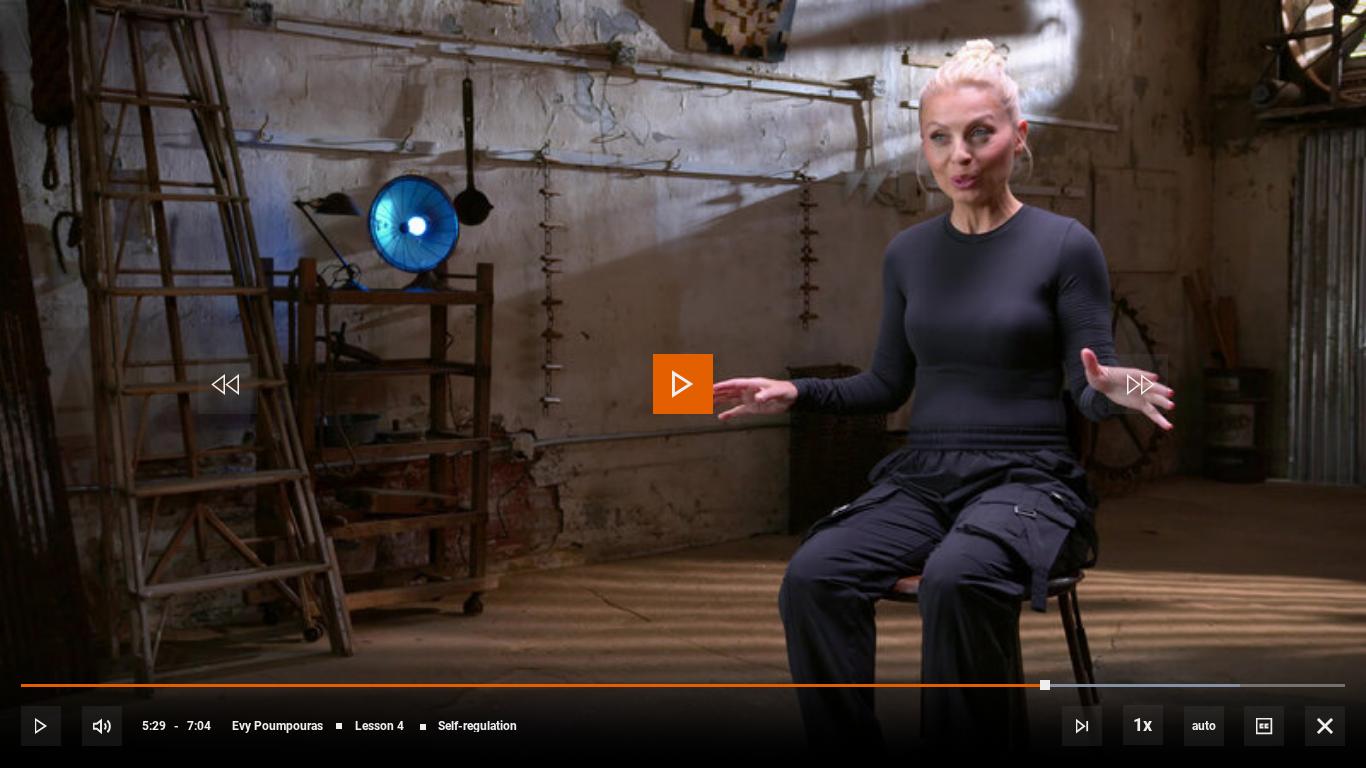 click at bounding box center [683, 384] 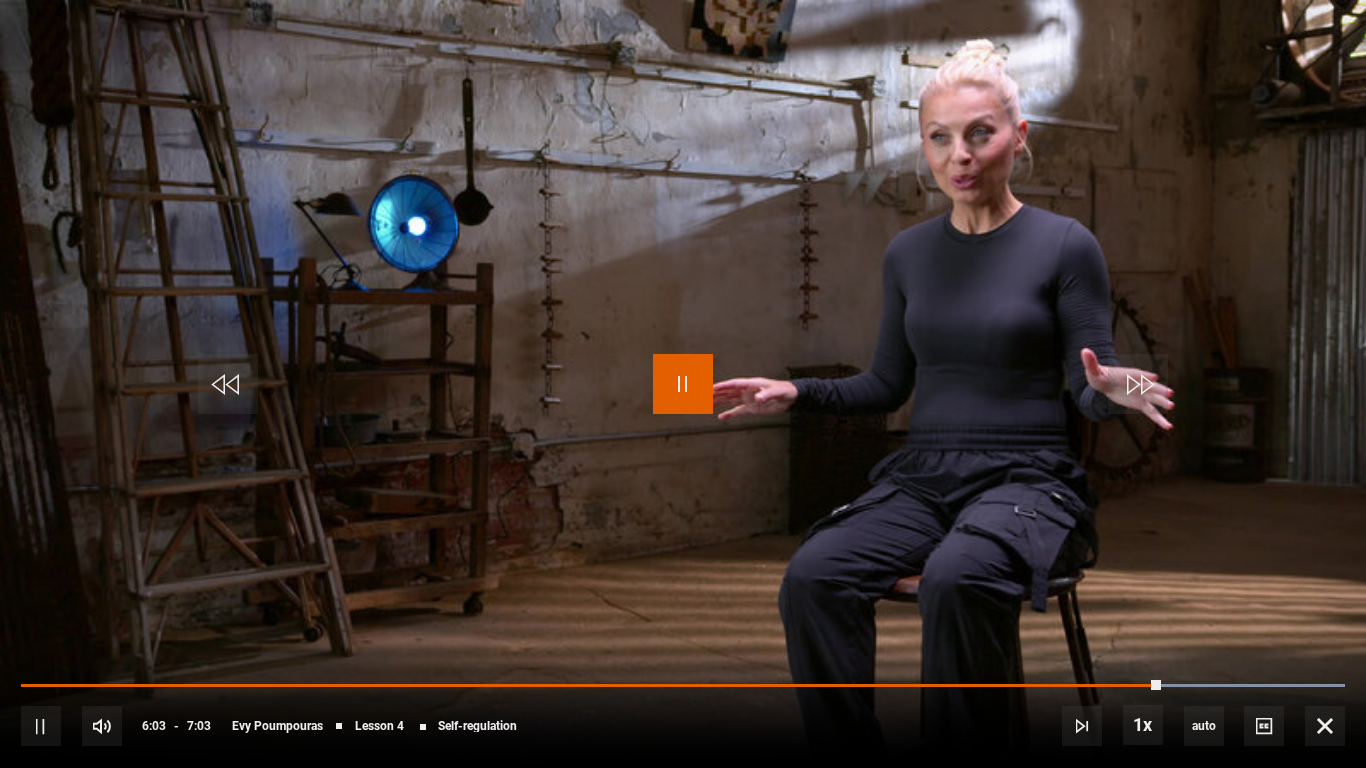 click at bounding box center [683, 384] 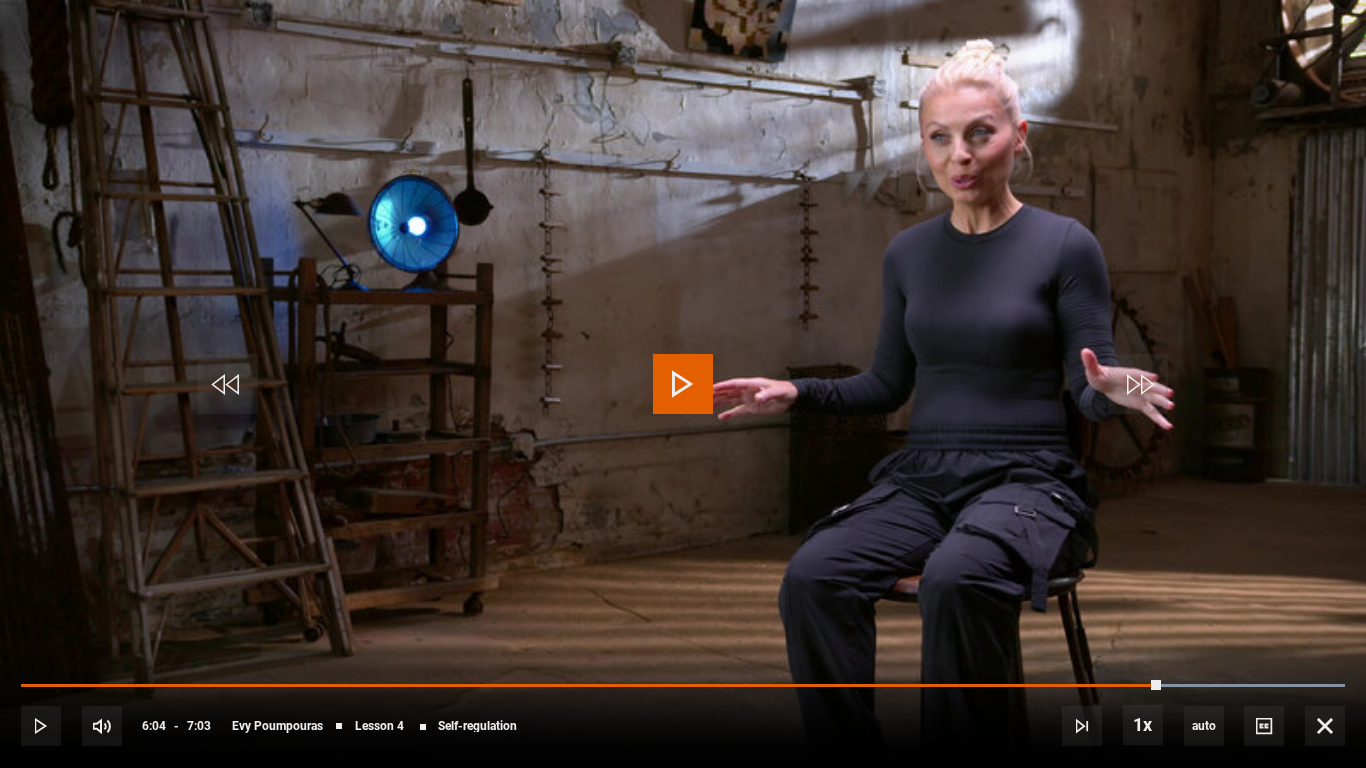 click at bounding box center [683, 384] 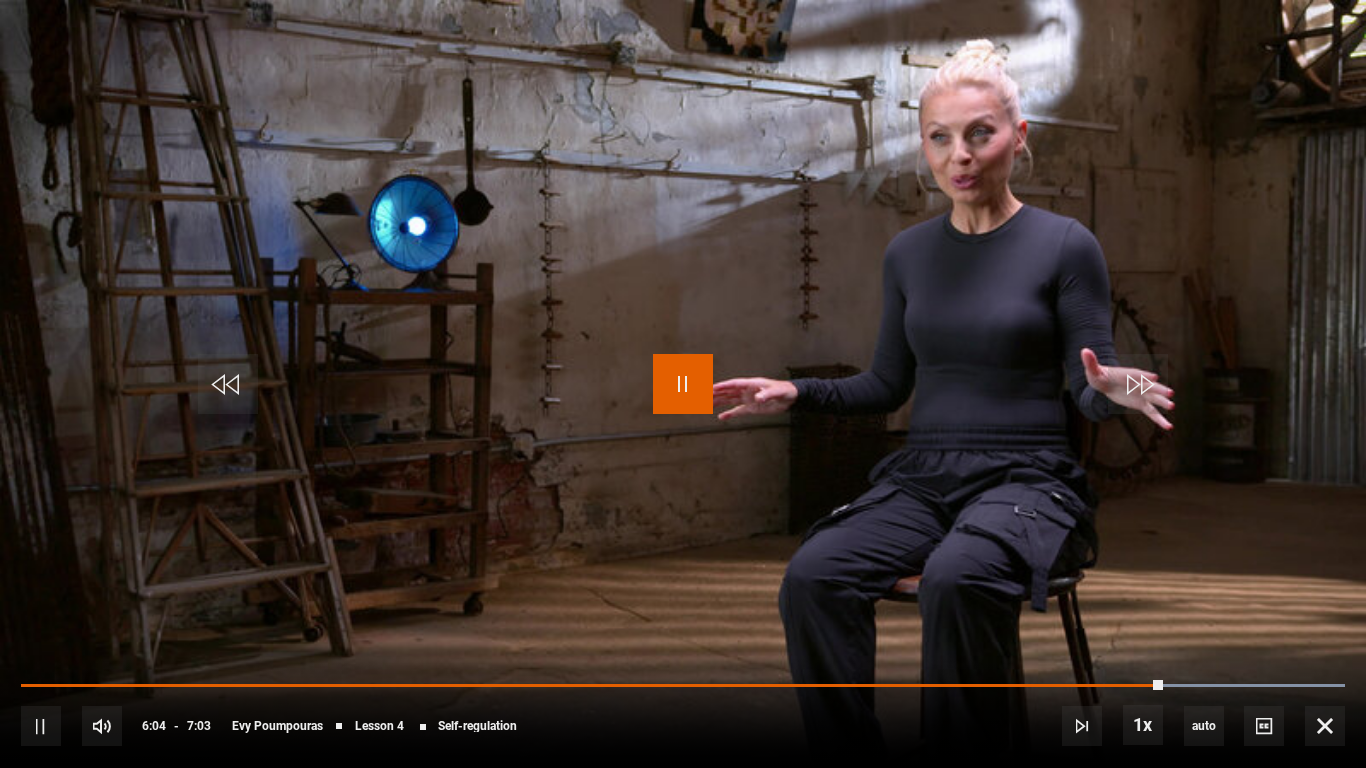 click at bounding box center [683, 384] 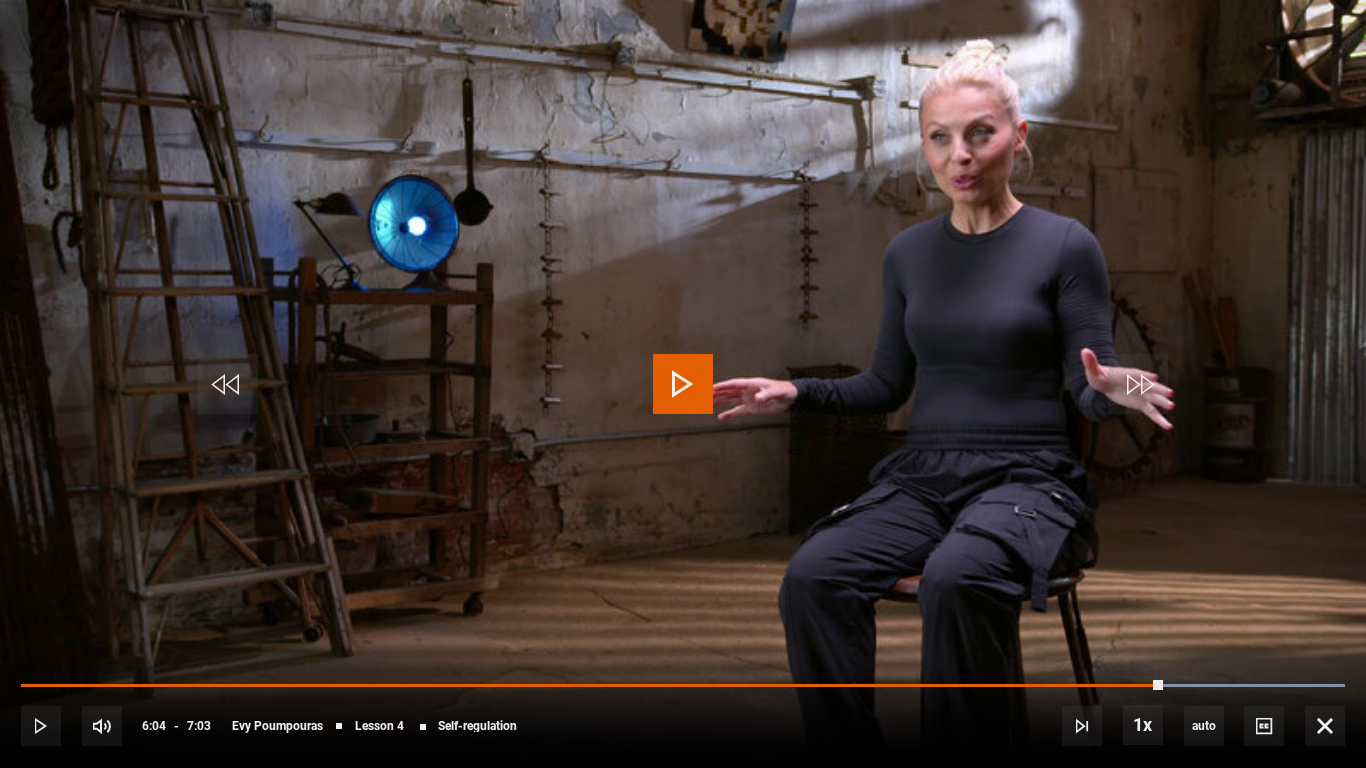 click at bounding box center [683, 384] 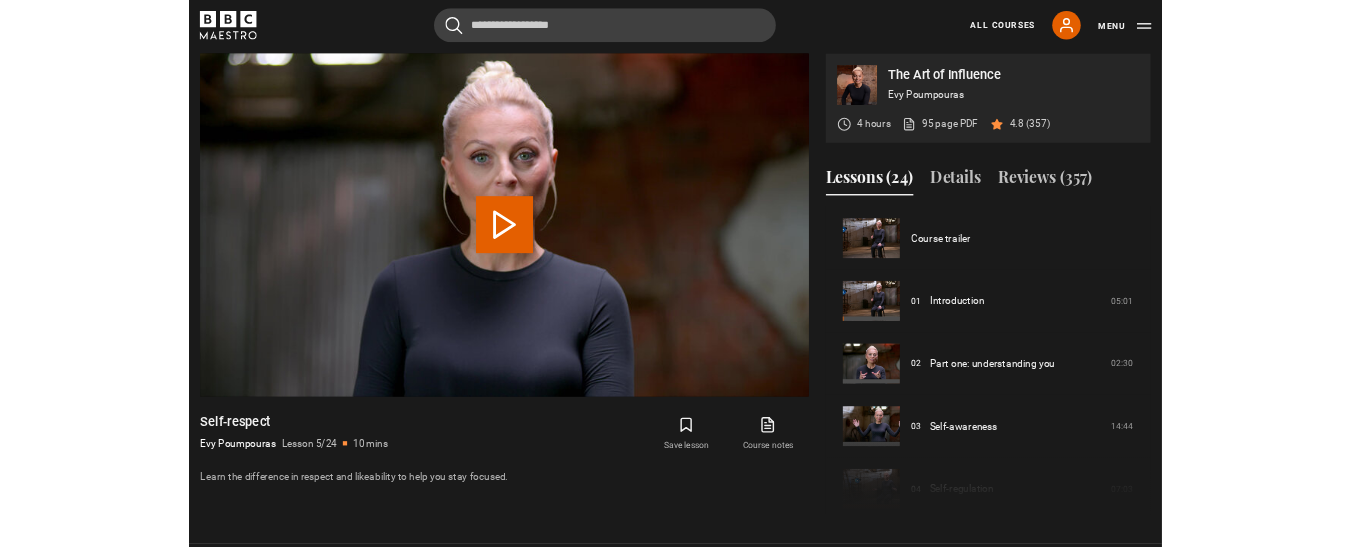 scroll, scrollTop: 828, scrollLeft: 0, axis: vertical 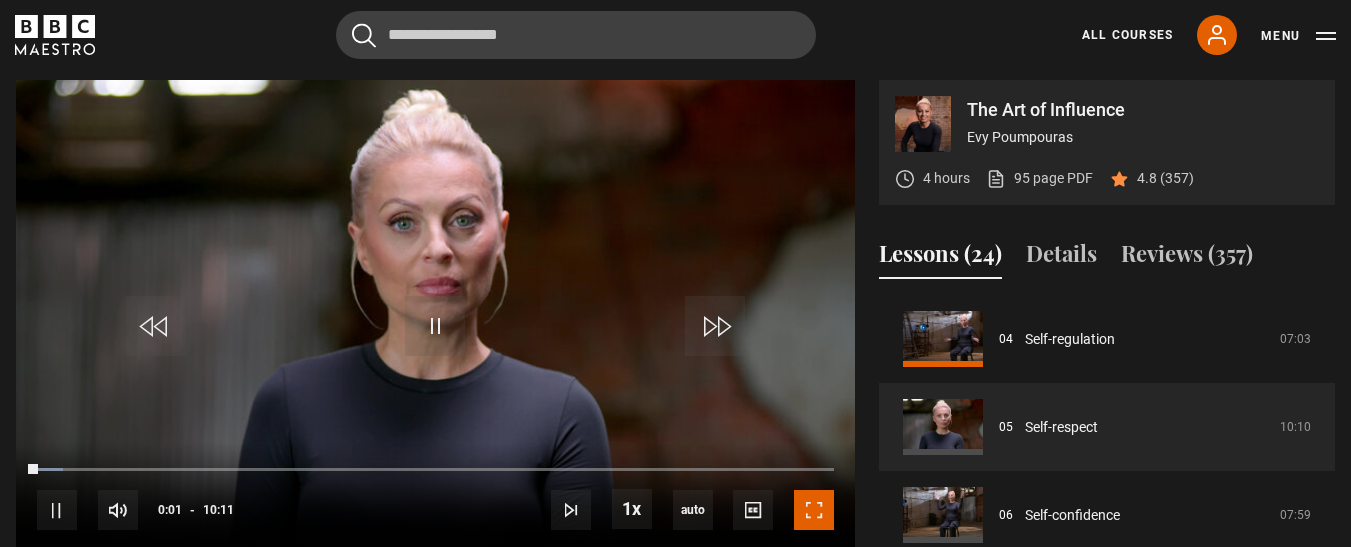 click at bounding box center [814, 510] 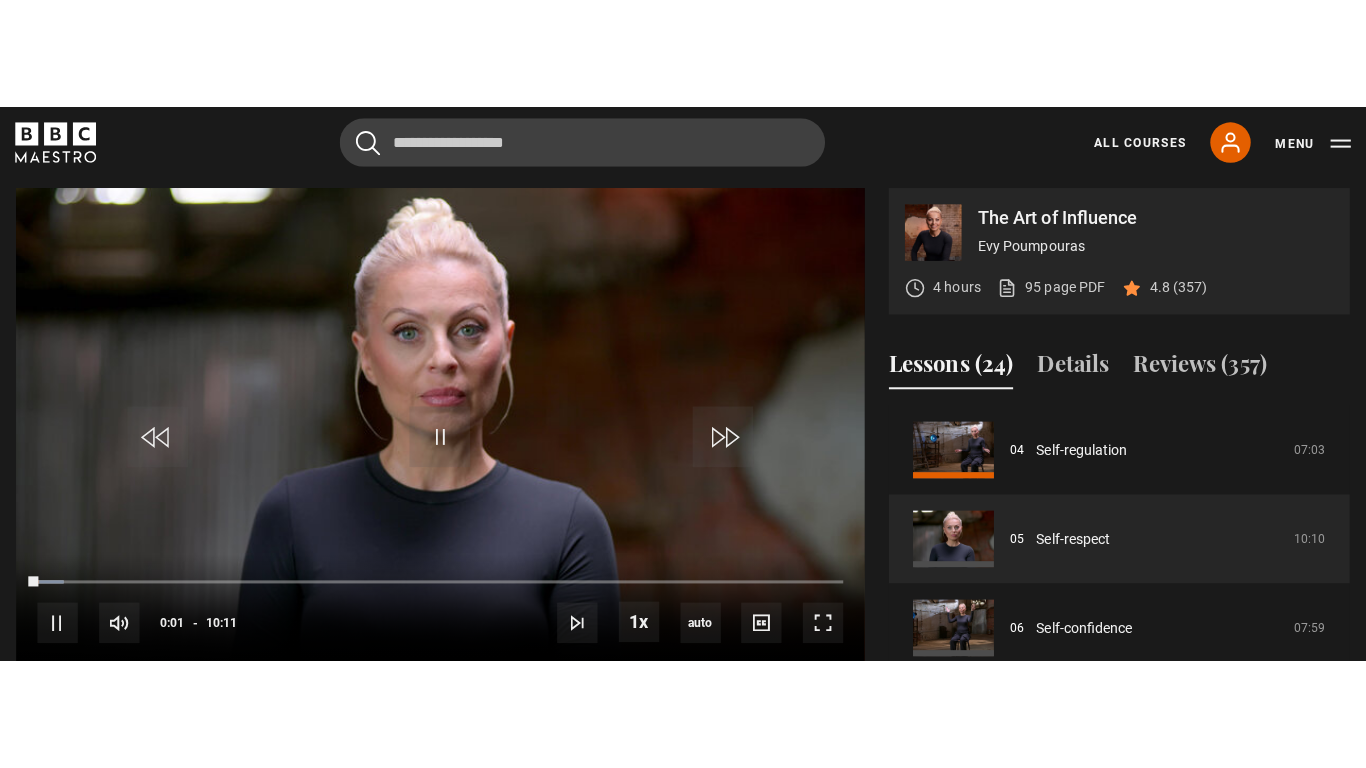 scroll, scrollTop: 833, scrollLeft: 0, axis: vertical 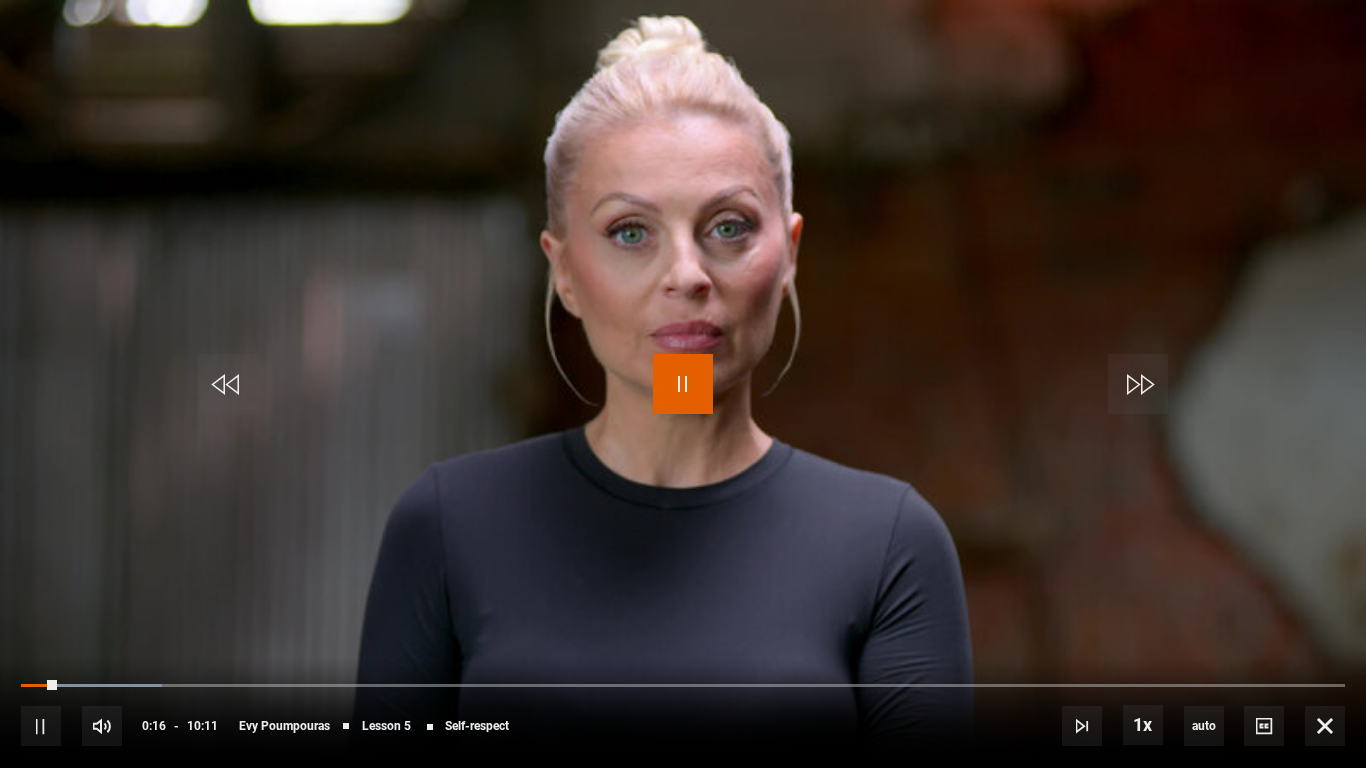 click at bounding box center (683, 384) 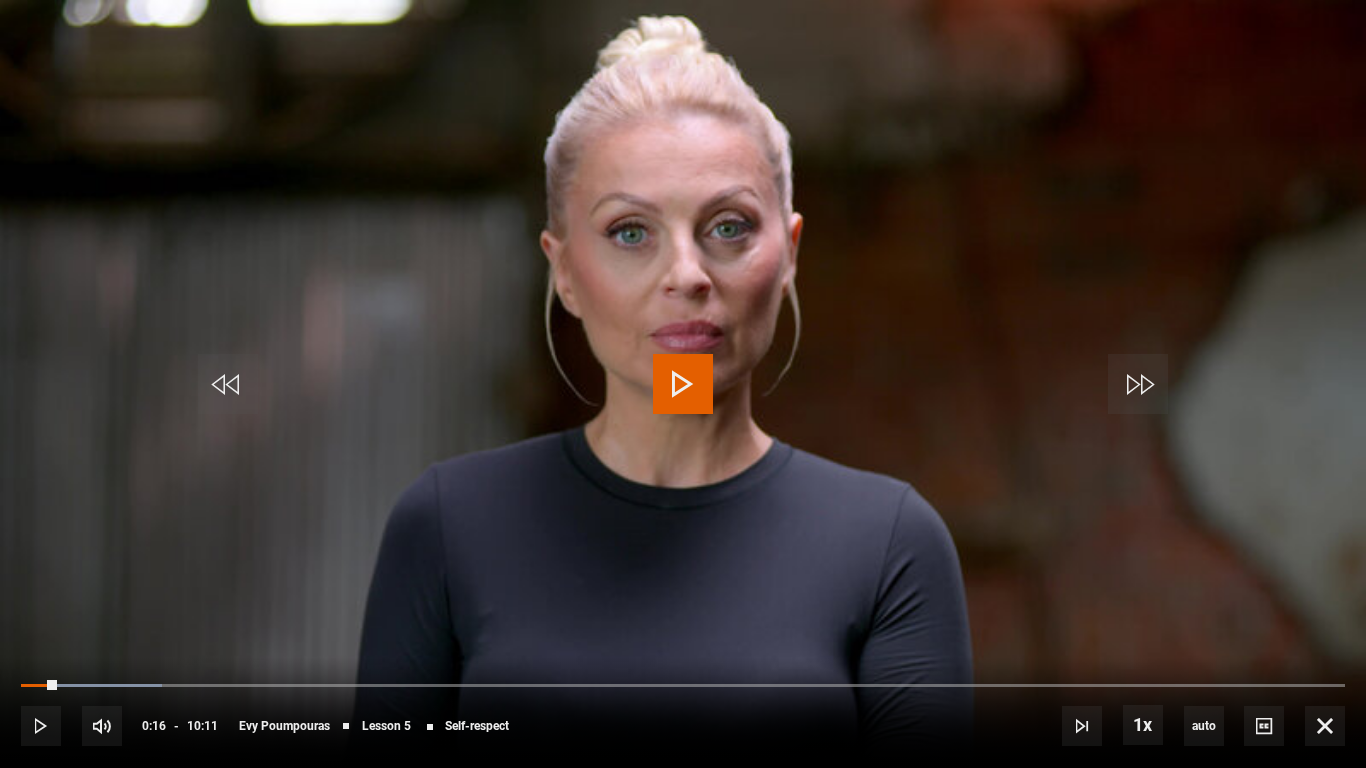 click at bounding box center [683, 384] 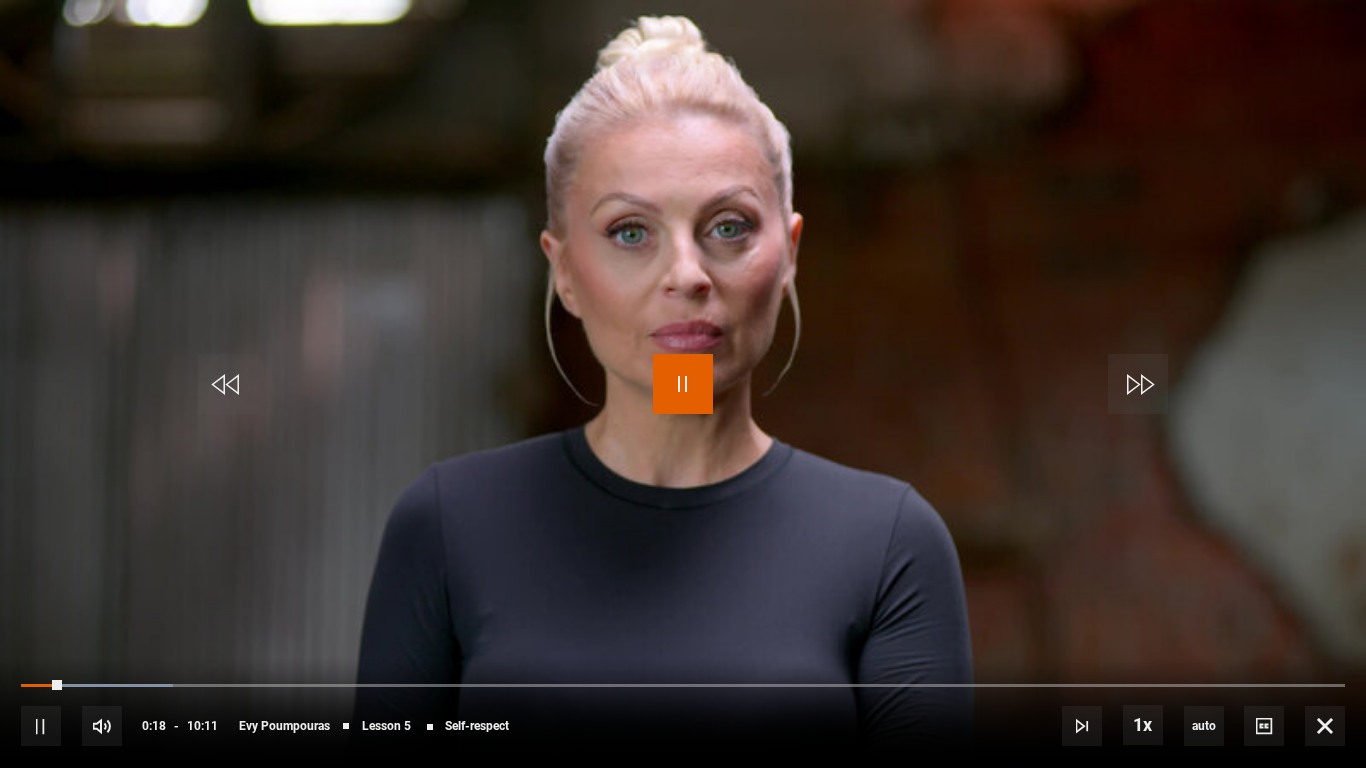 click at bounding box center (683, 384) 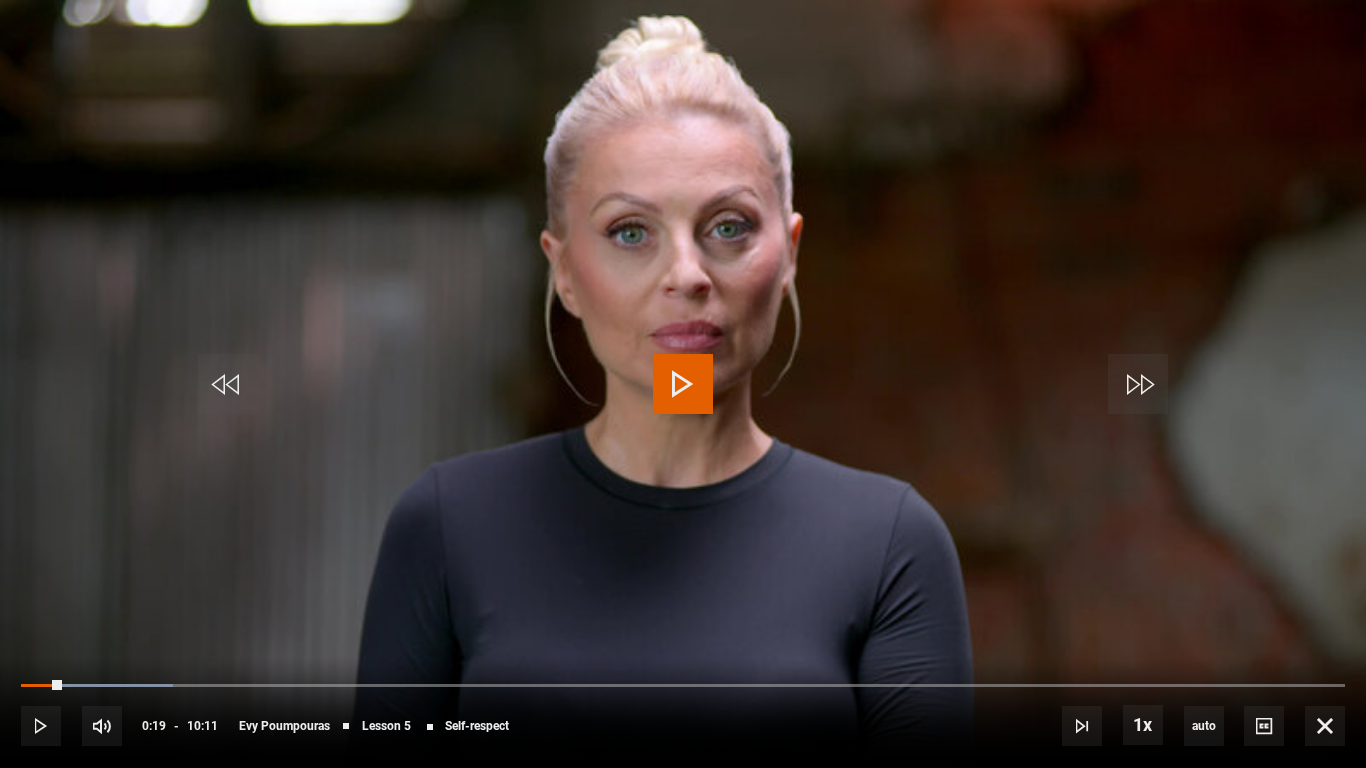 click at bounding box center [683, 384] 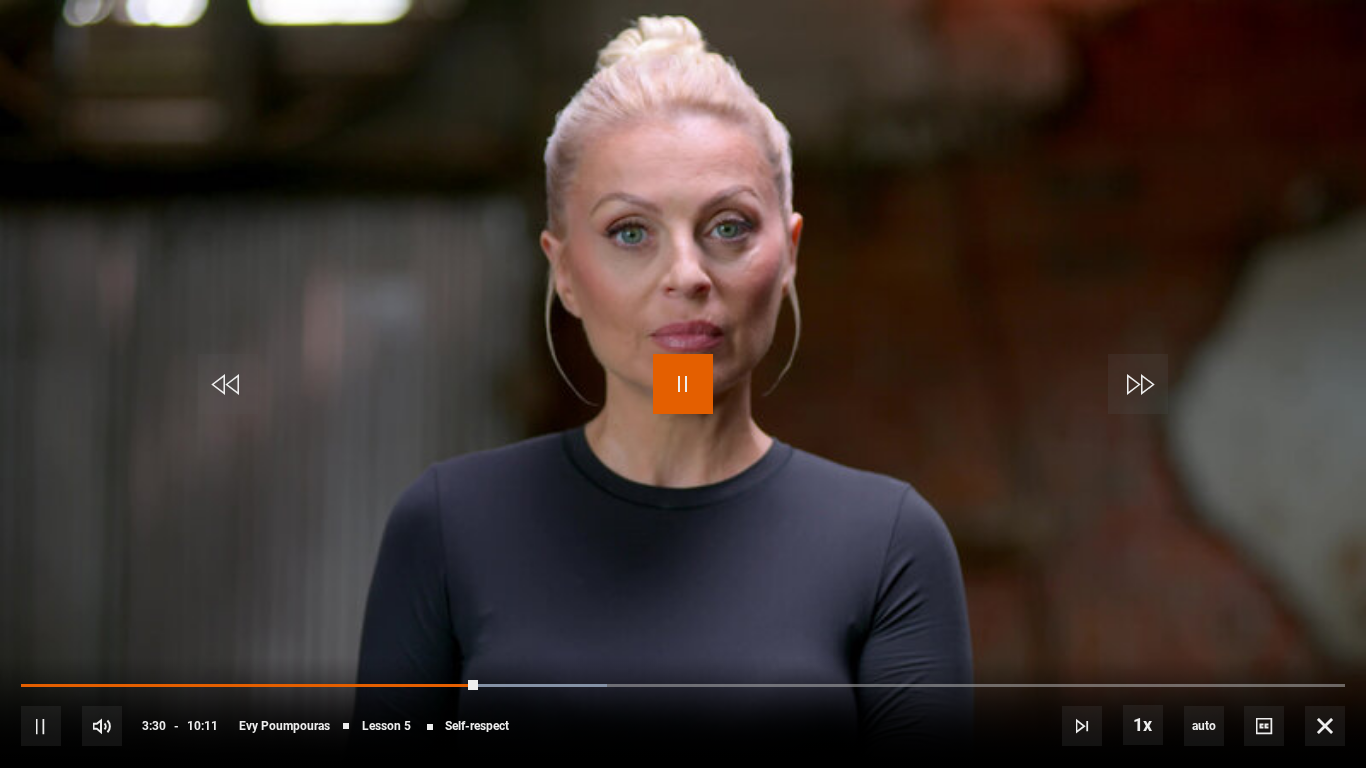 click at bounding box center (683, 384) 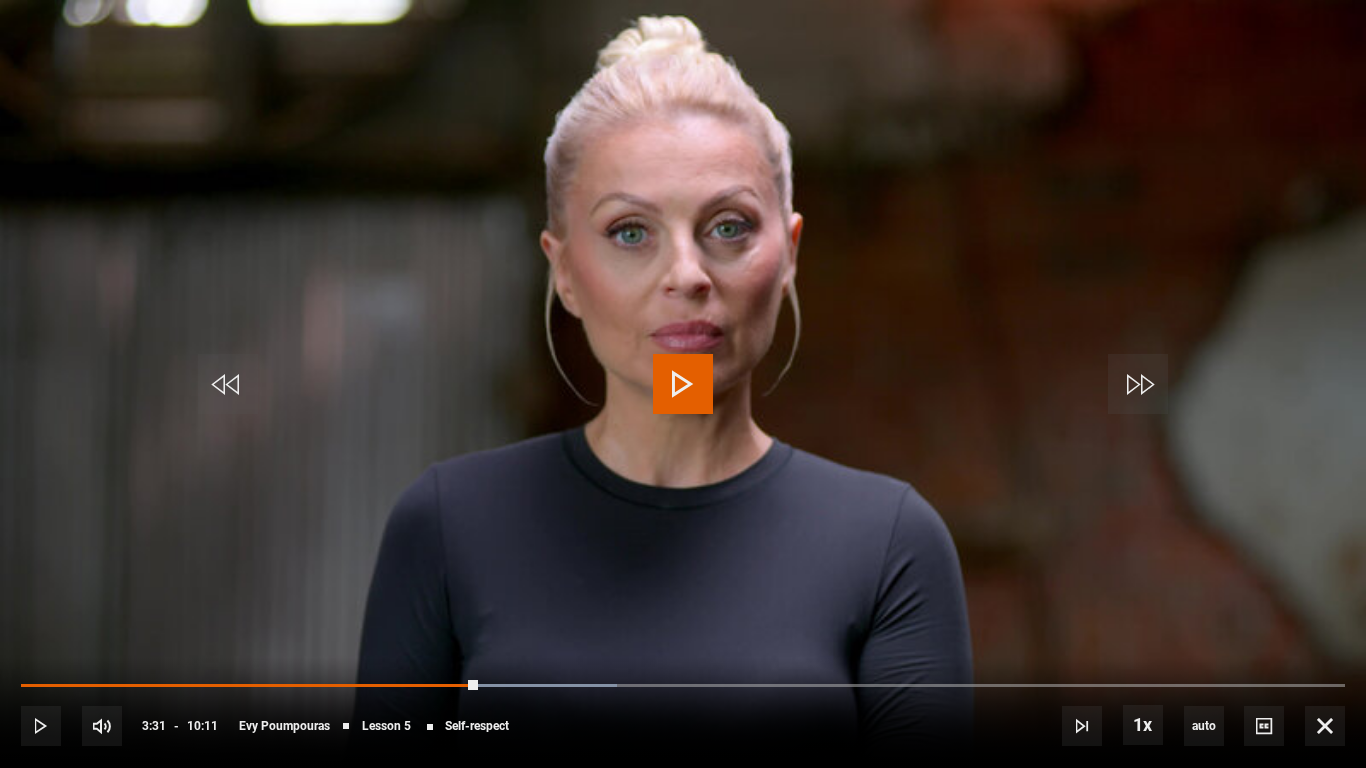 drag, startPoint x: 614, startPoint y: 339, endPoint x: 630, endPoint y: 344, distance: 16.763054 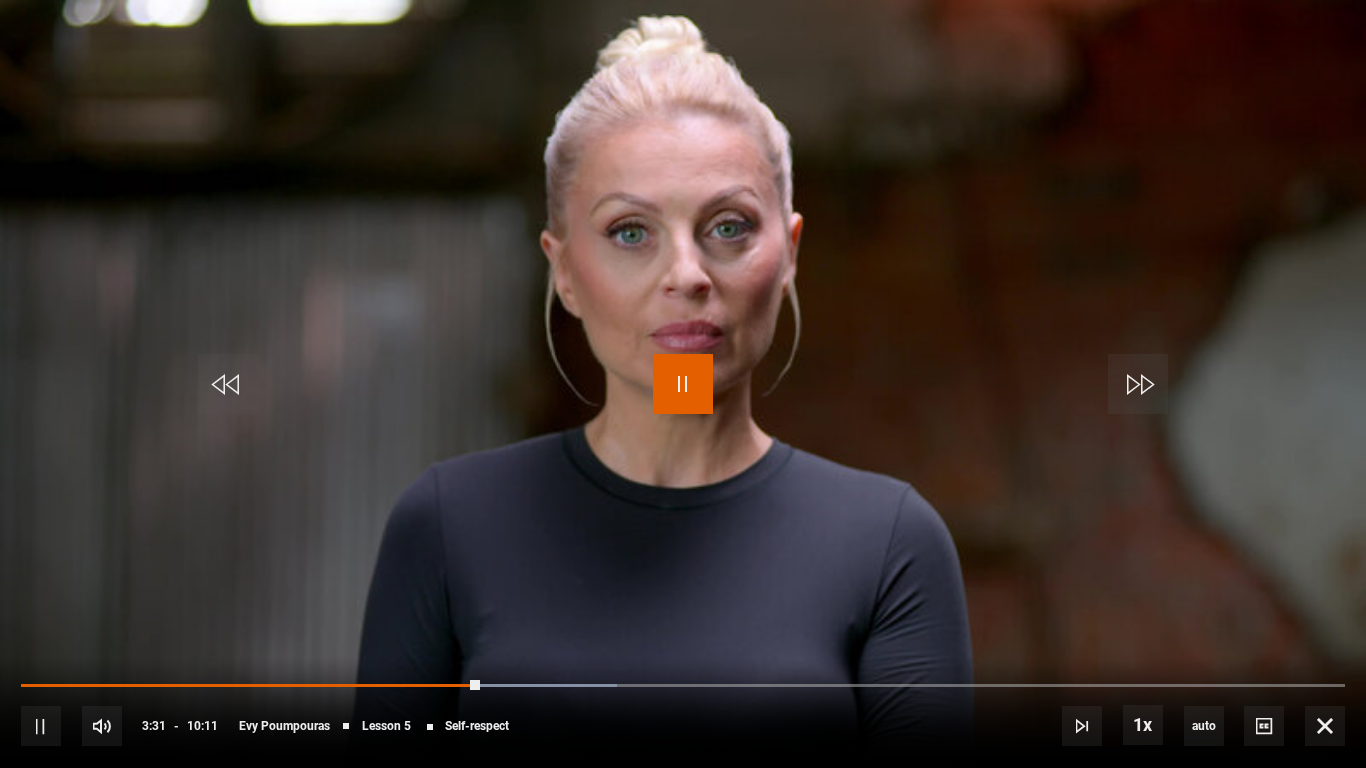 click at bounding box center (683, 384) 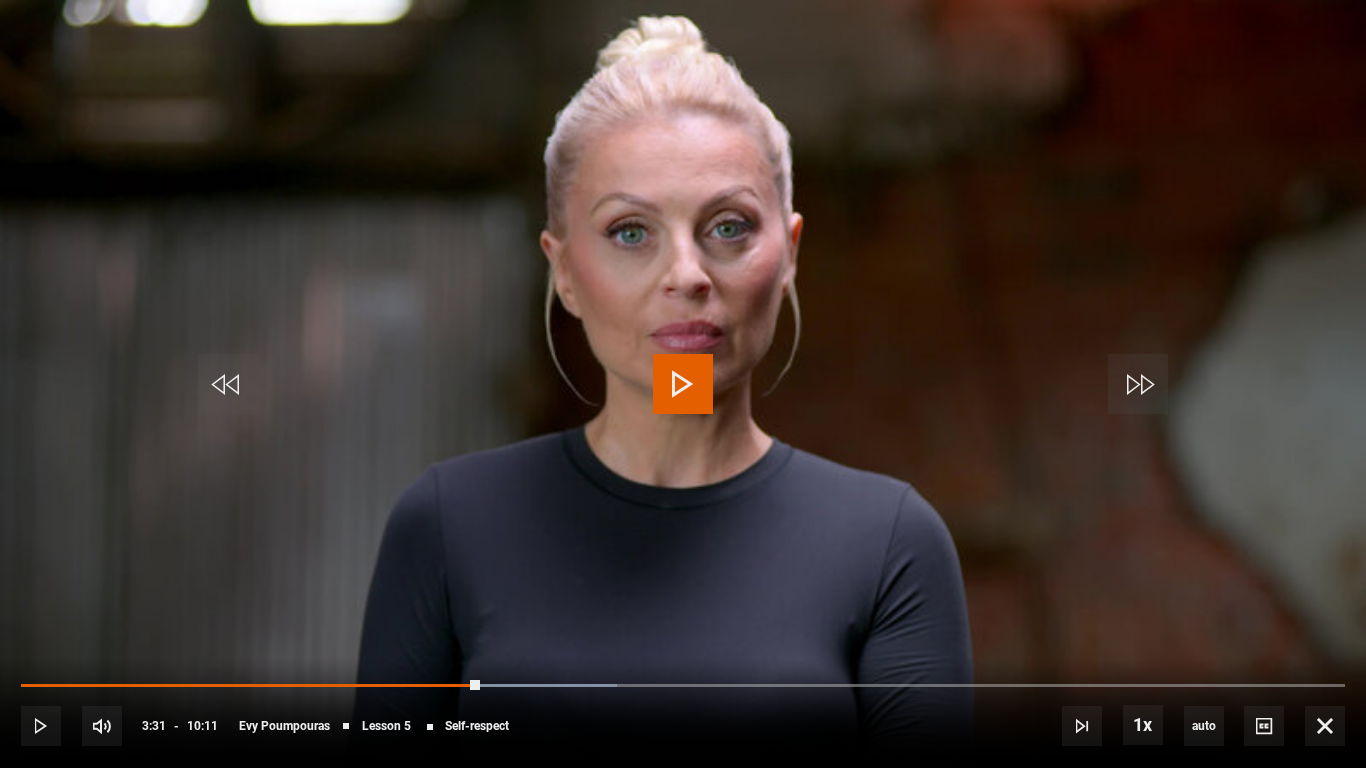 click at bounding box center (683, 384) 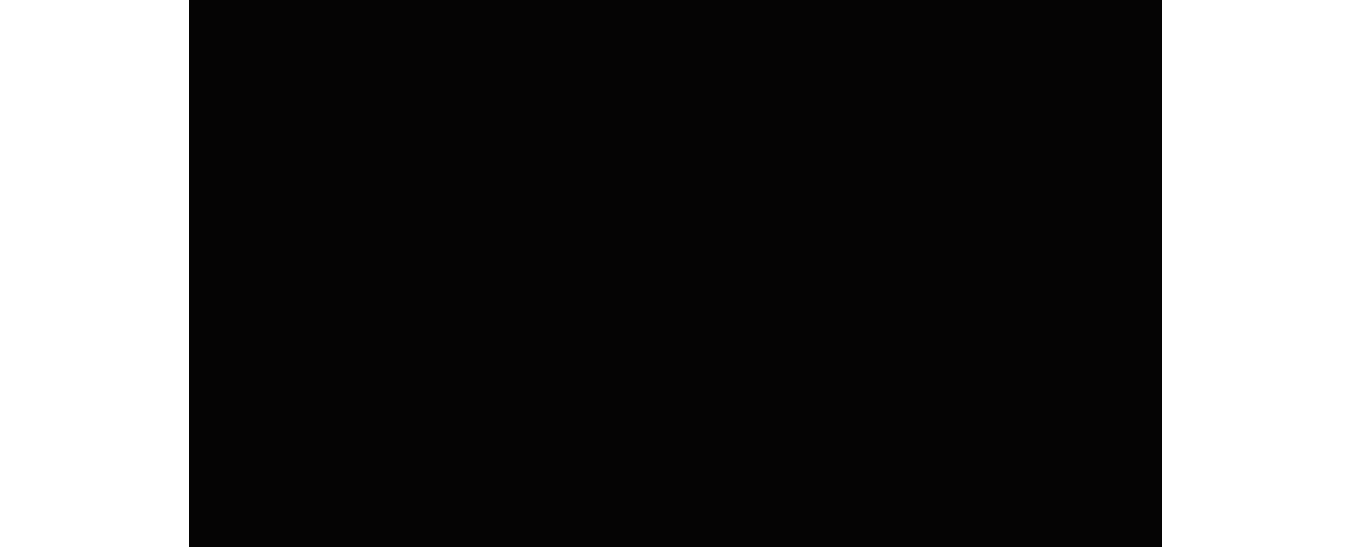 scroll, scrollTop: 828, scrollLeft: 0, axis: vertical 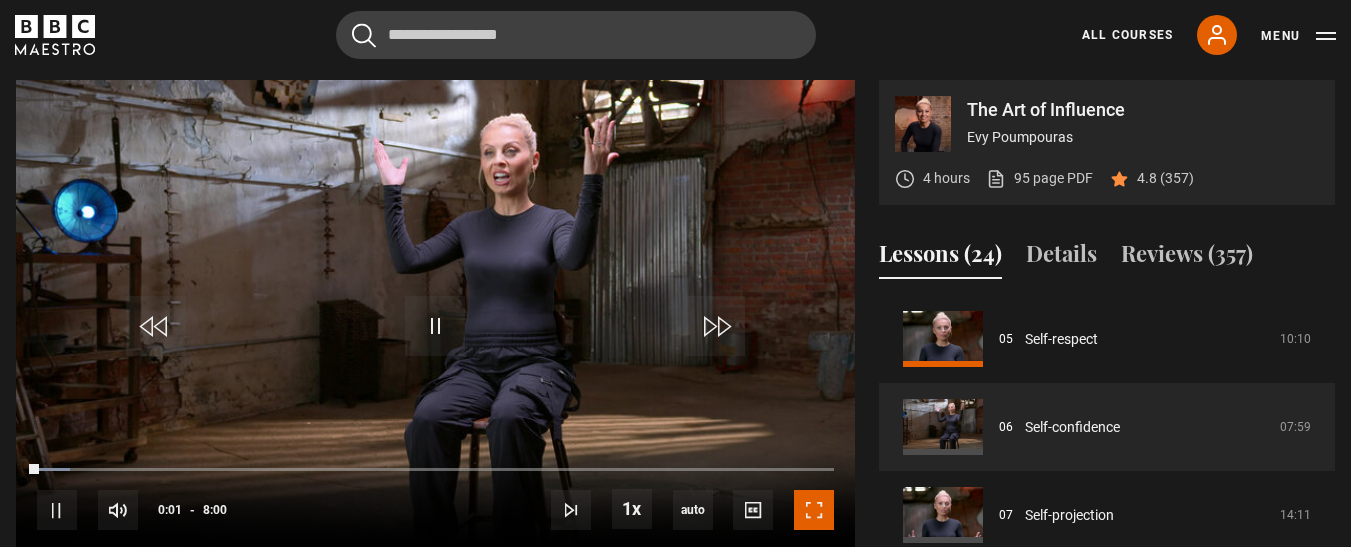 click at bounding box center (814, 510) 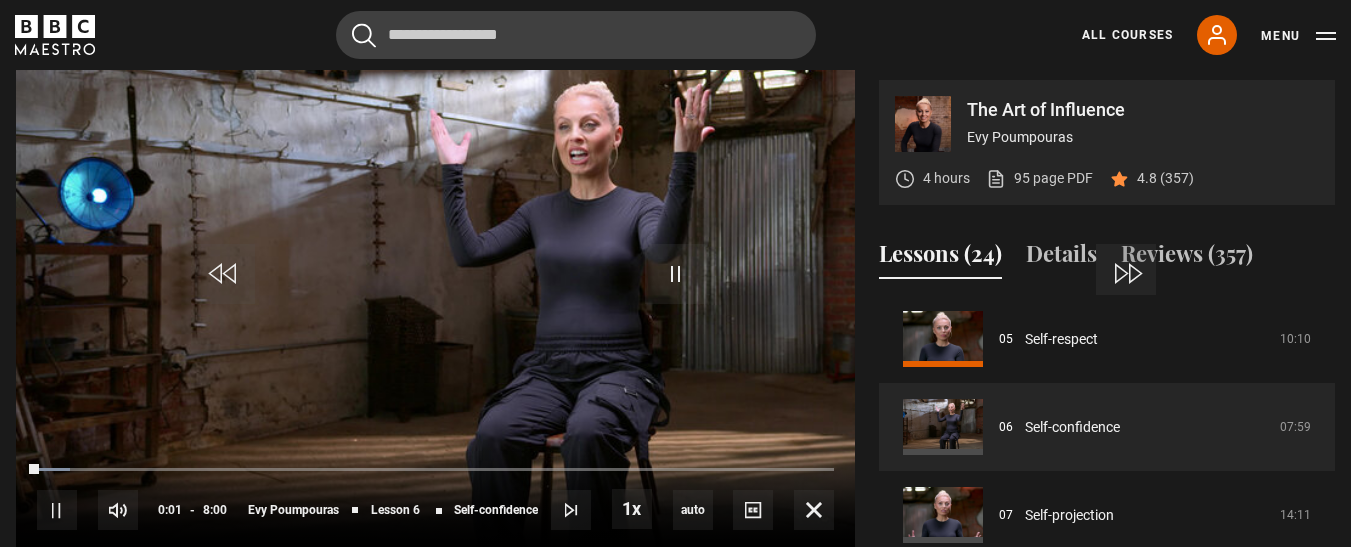 scroll, scrollTop: 833, scrollLeft: 0, axis: vertical 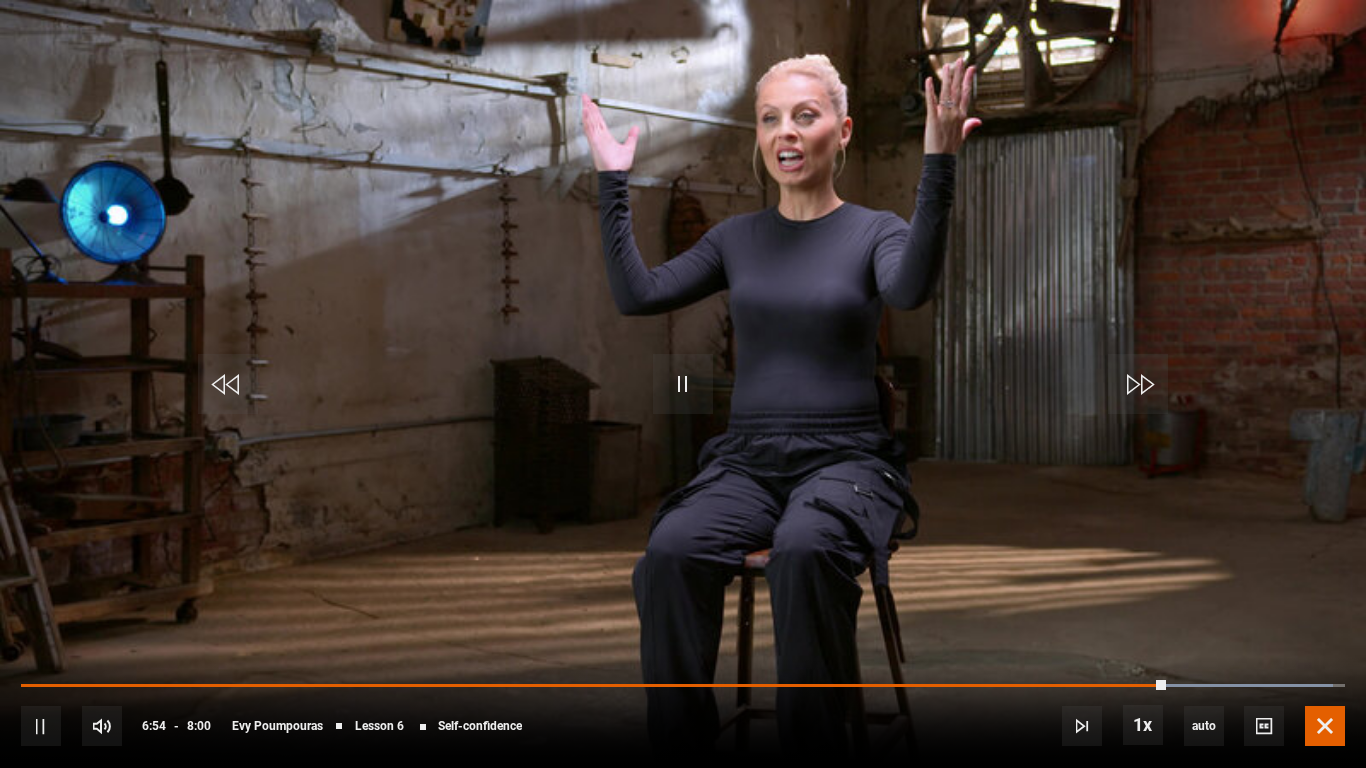 click at bounding box center [1325, 726] 